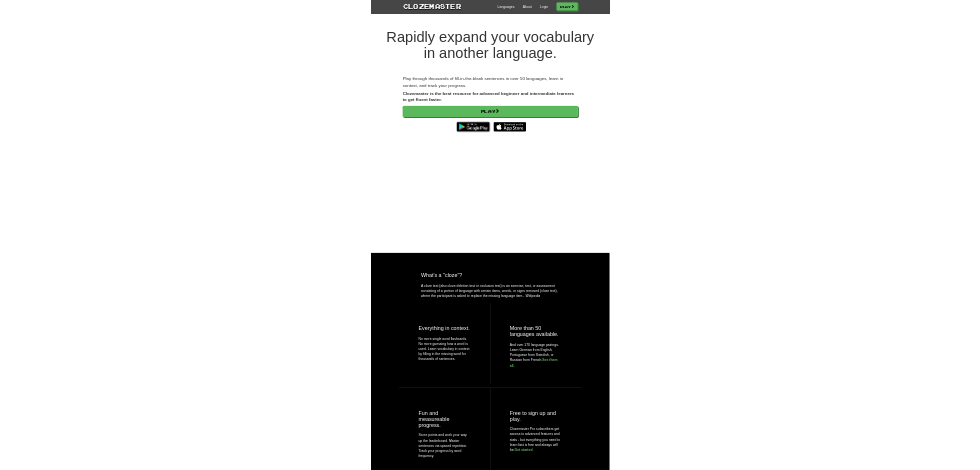 scroll, scrollTop: 0, scrollLeft: 0, axis: both 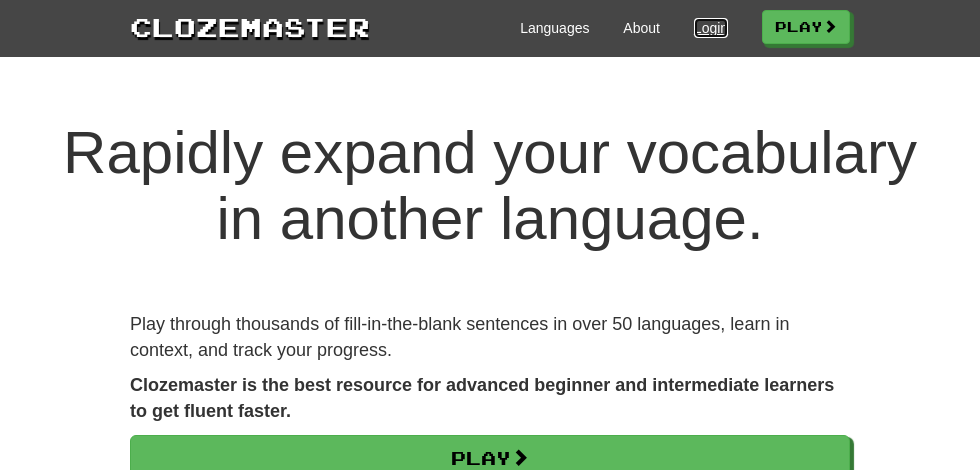 click on "Login" at bounding box center [711, 28] 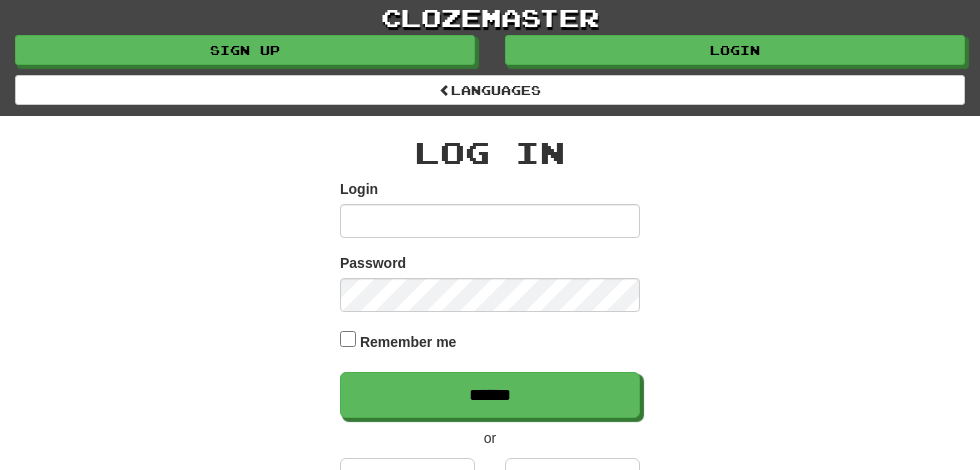 scroll, scrollTop: 0, scrollLeft: 0, axis: both 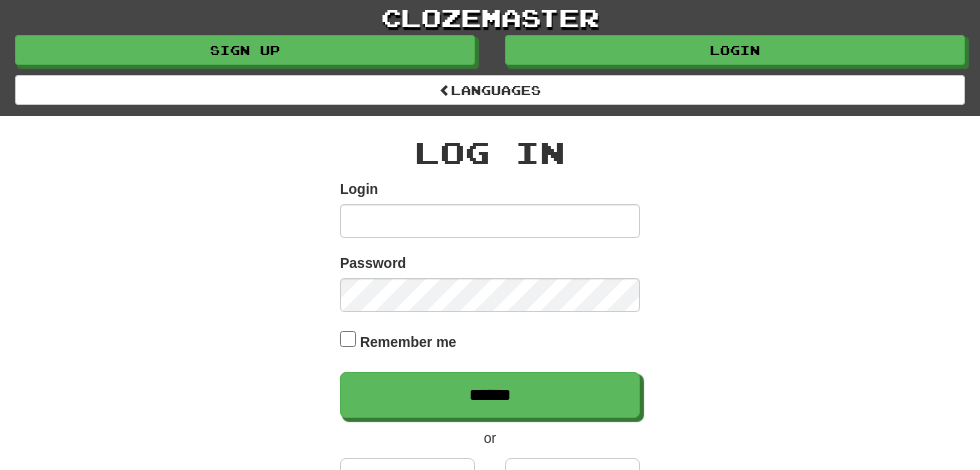 click on "Login" at bounding box center (490, 221) 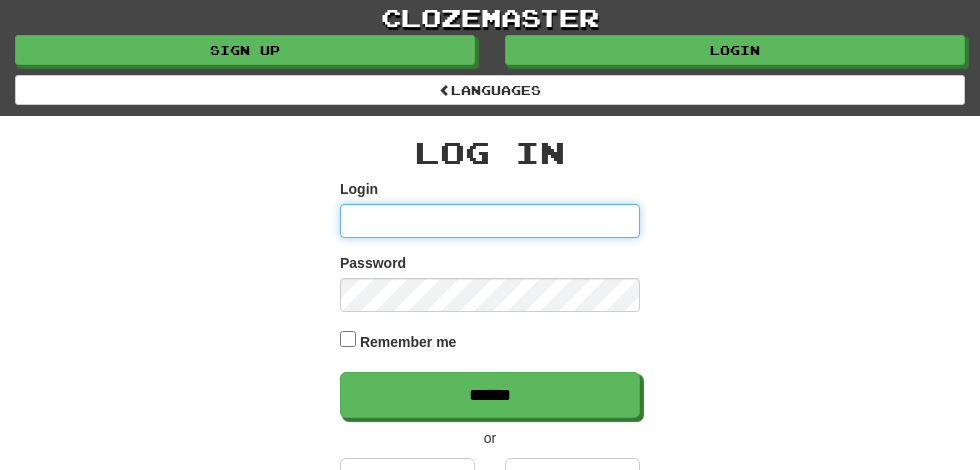 type on "**********" 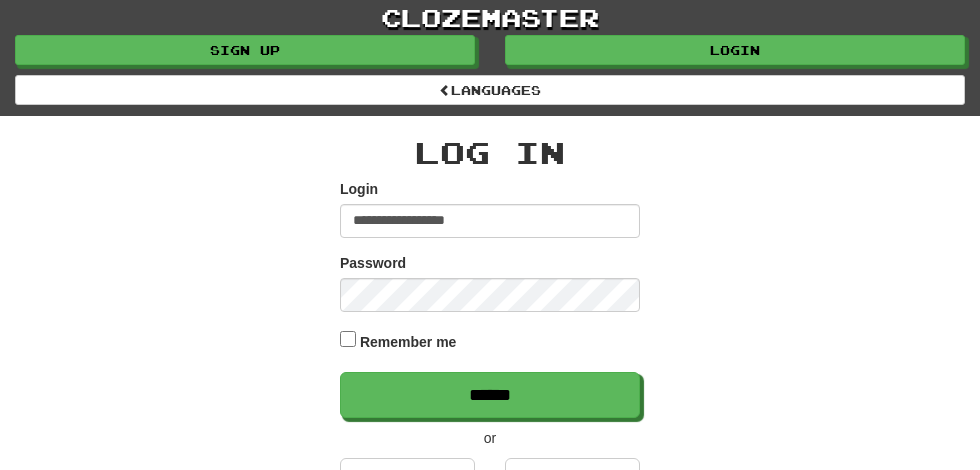 click on "******" at bounding box center [490, 395] 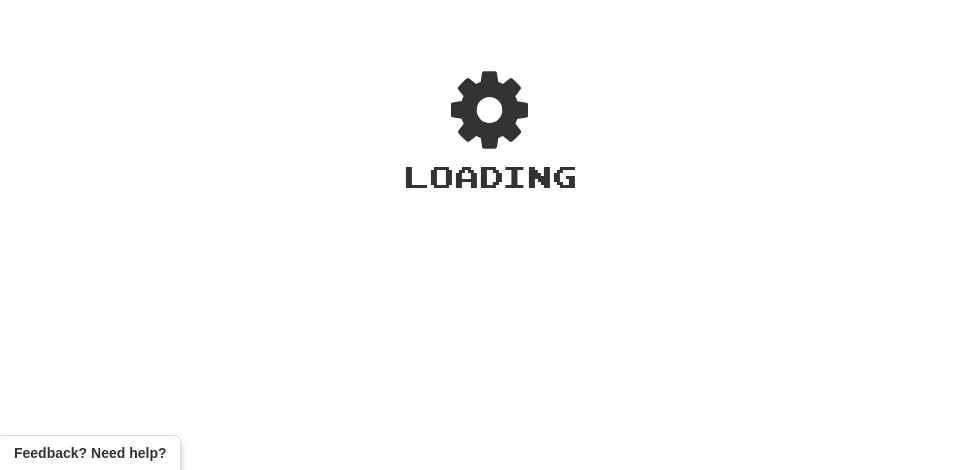scroll, scrollTop: 0, scrollLeft: 0, axis: both 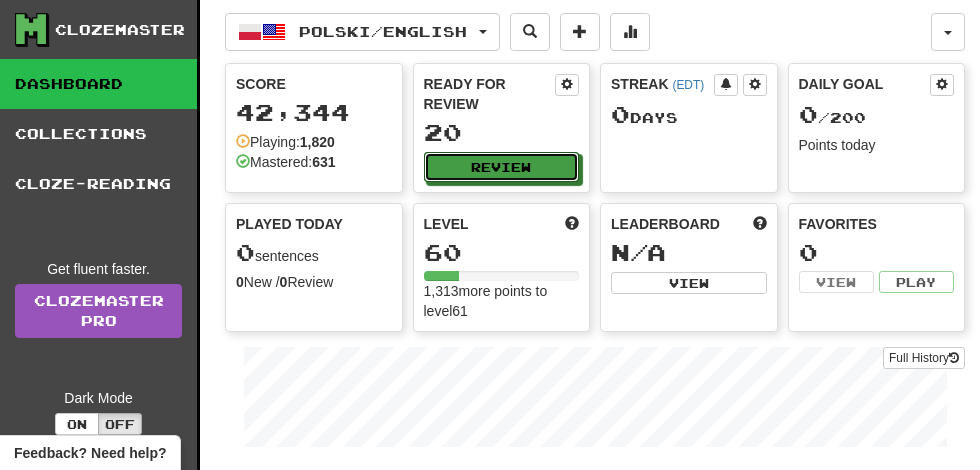 click on "Review" at bounding box center [502, 167] 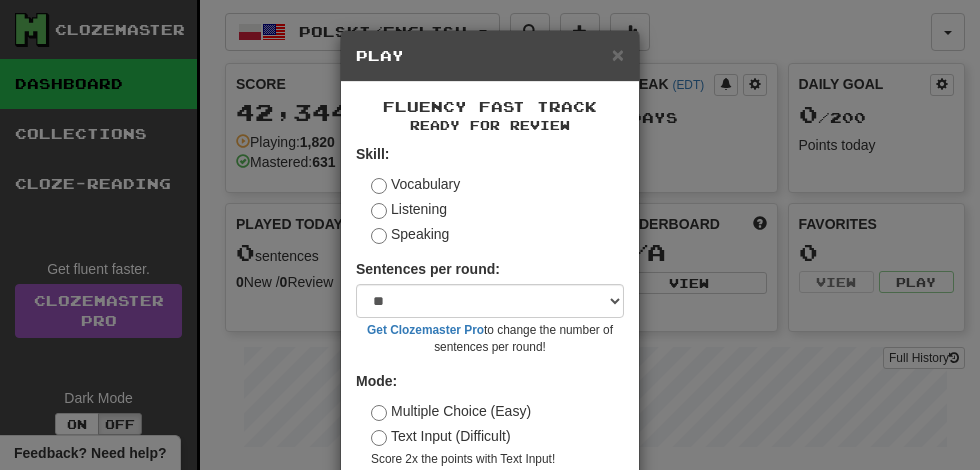 scroll, scrollTop: 92, scrollLeft: 0, axis: vertical 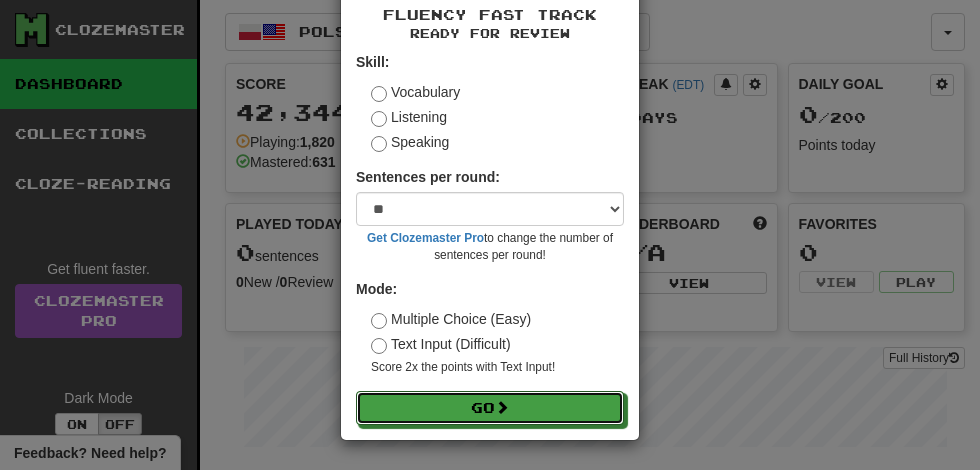 click at bounding box center [502, 407] 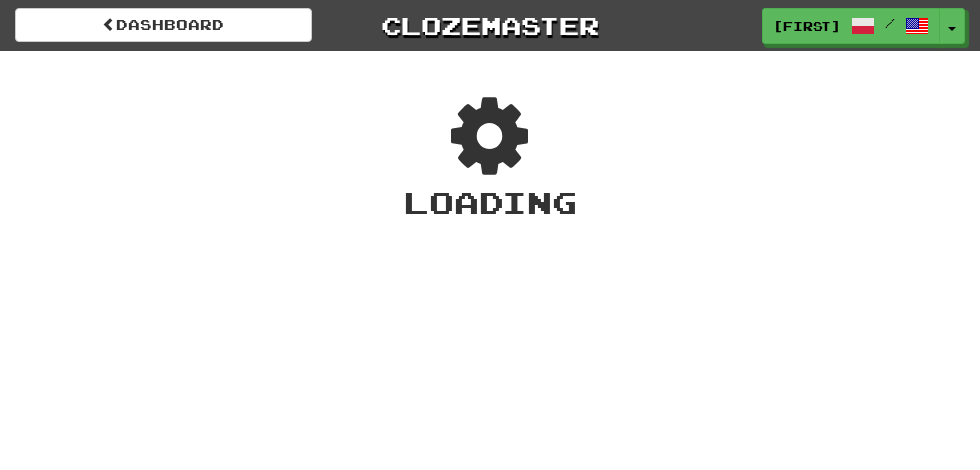 scroll, scrollTop: 0, scrollLeft: 0, axis: both 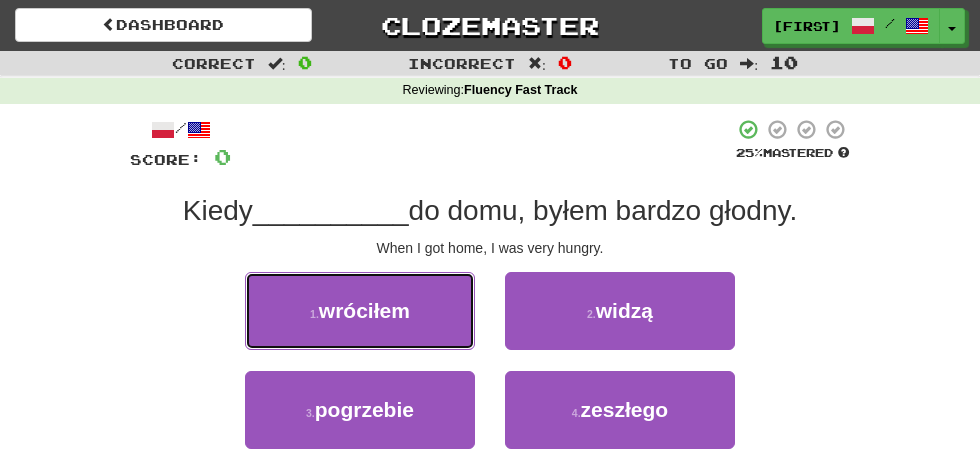 click on "1 .  wróciłem" at bounding box center [360, 311] 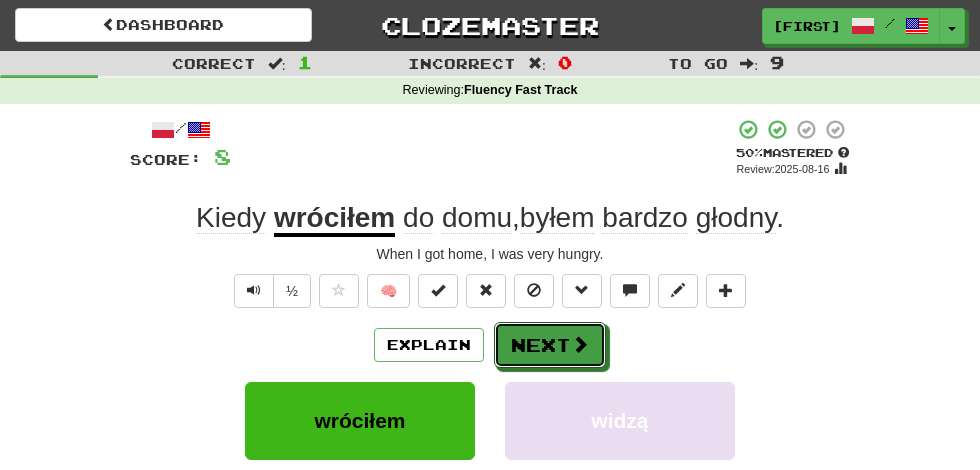 click at bounding box center [580, 344] 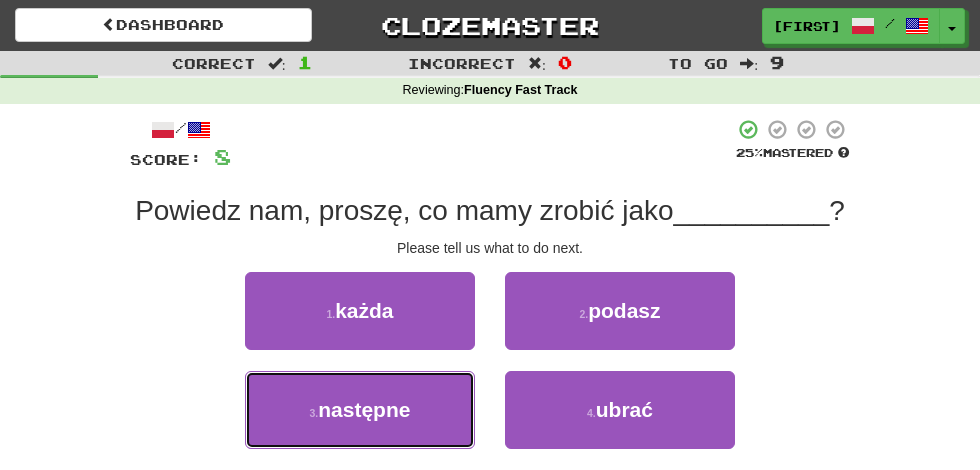 click on "3 .  następne" at bounding box center (360, 410) 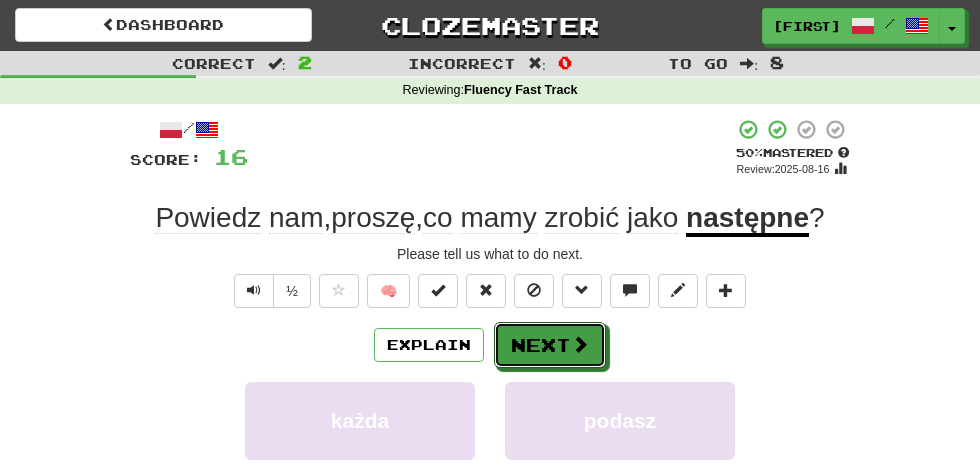 click on "Next" at bounding box center (550, 345) 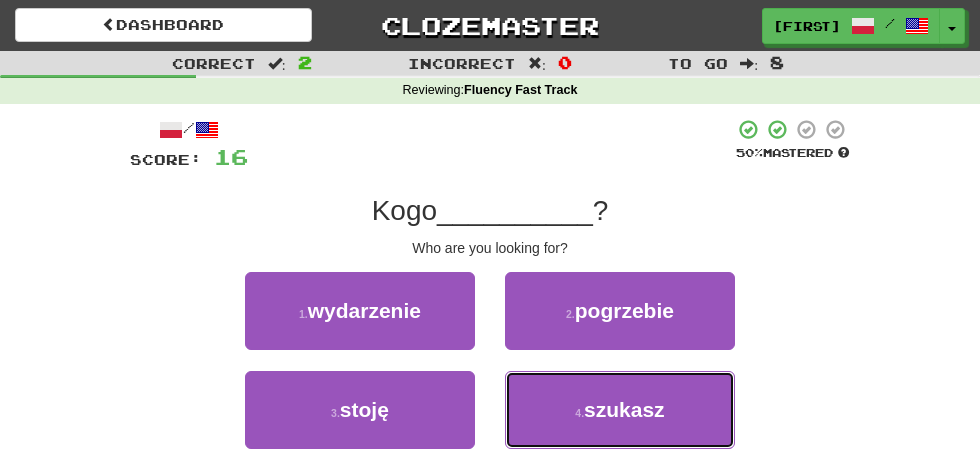 click on "szukasz" at bounding box center (624, 409) 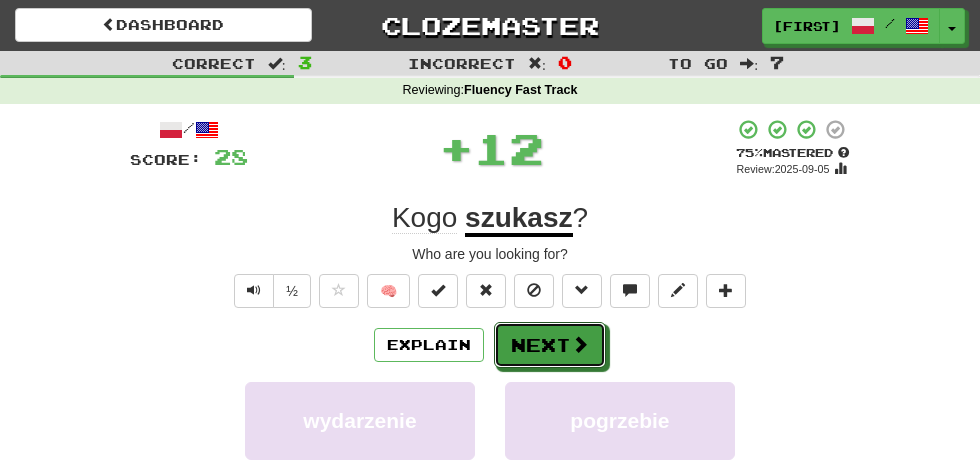 click on "Next" at bounding box center (550, 345) 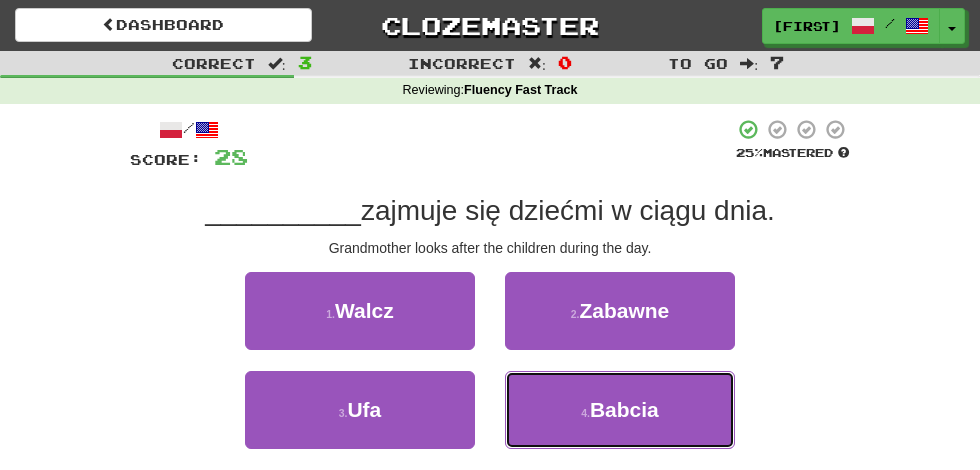 click on "Babcia" at bounding box center [624, 409] 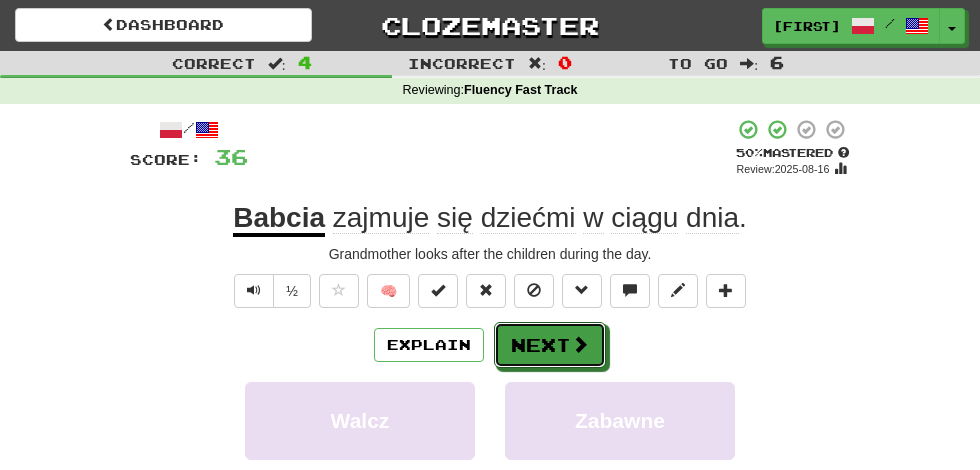 click on "Next" at bounding box center [550, 345] 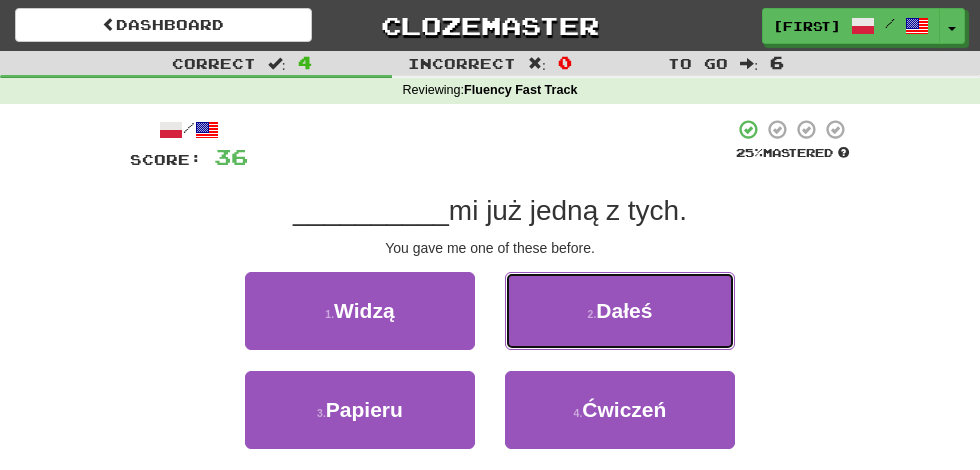 click on "2 .  Dałeś" at bounding box center [620, 311] 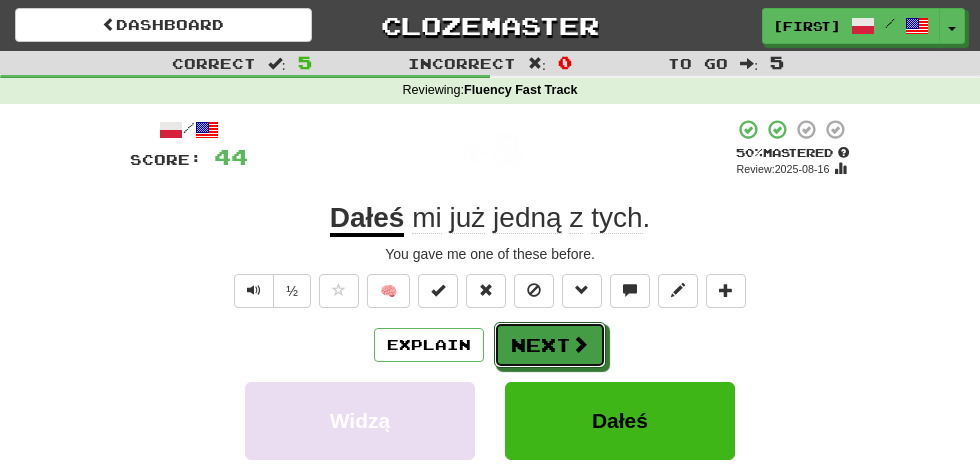 click on "Next" at bounding box center (550, 345) 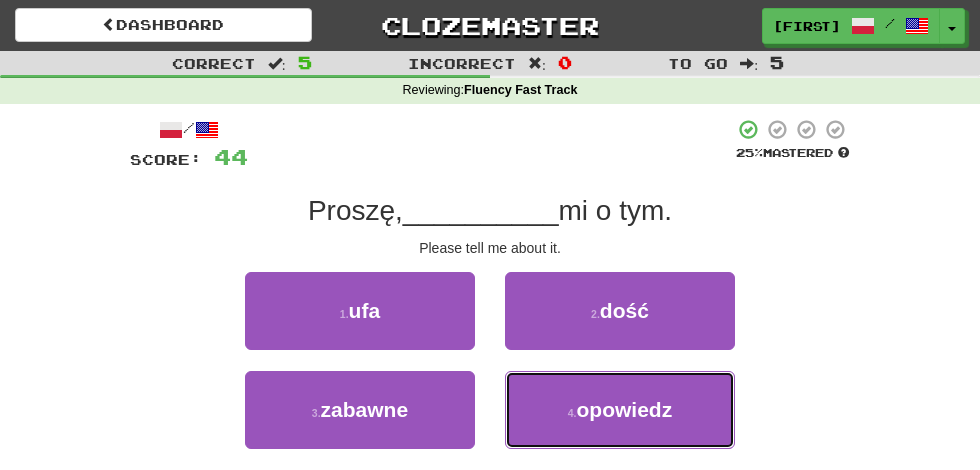 click on "opowiedz" at bounding box center [625, 409] 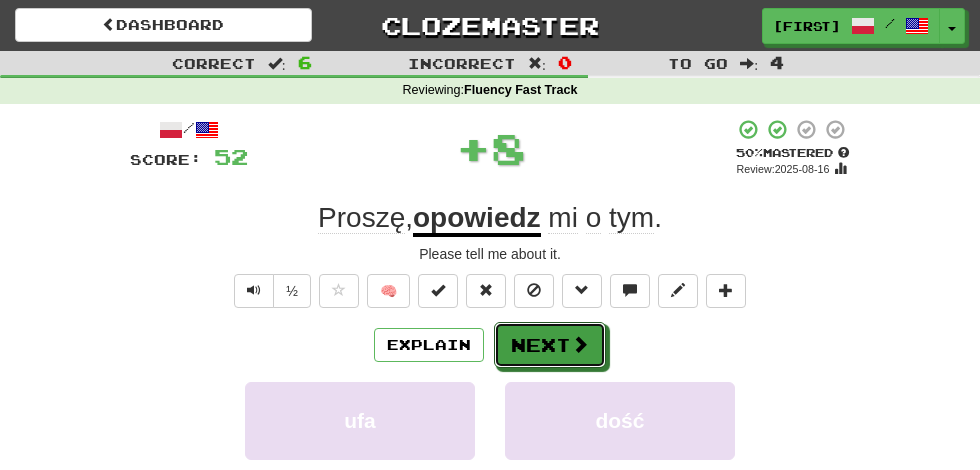 click at bounding box center (580, 344) 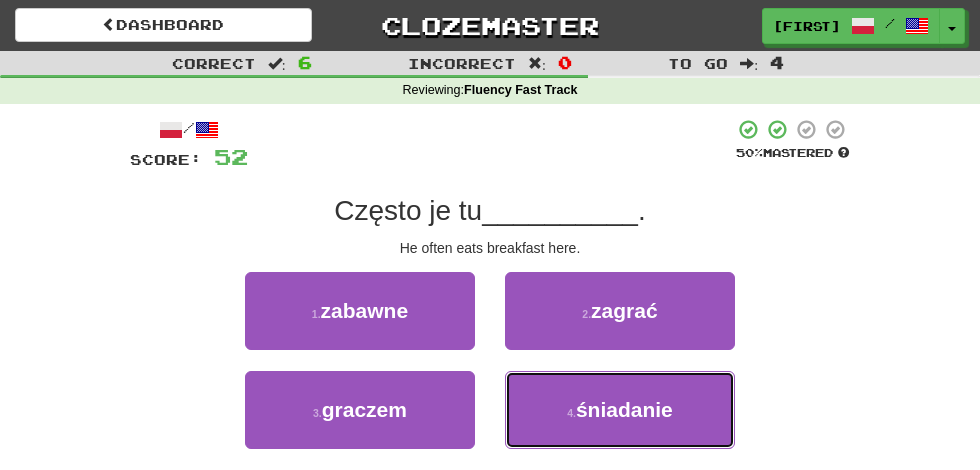 click on "śniadanie" at bounding box center (624, 409) 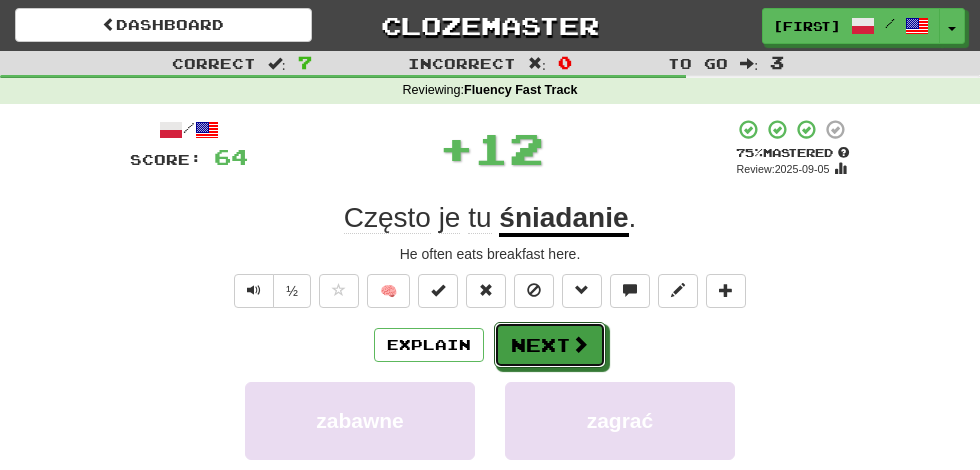 click on "Next" at bounding box center [550, 345] 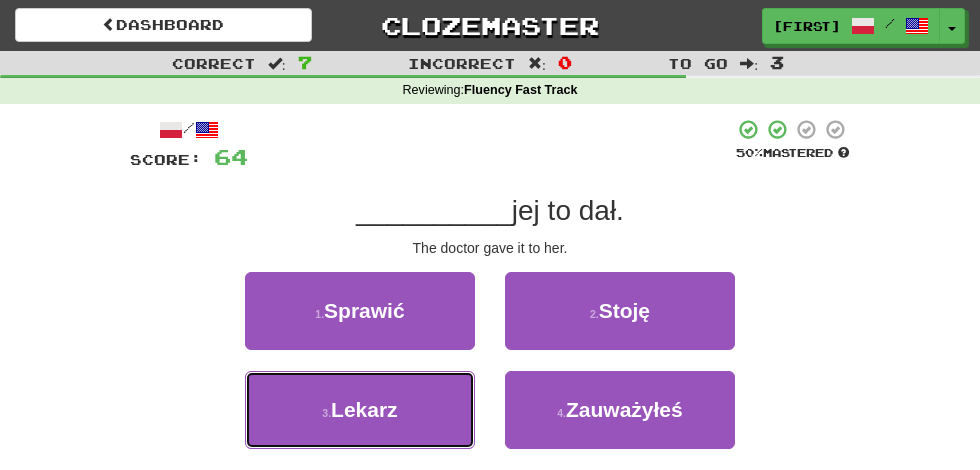 click on "3 .  Lekarz" at bounding box center [360, 410] 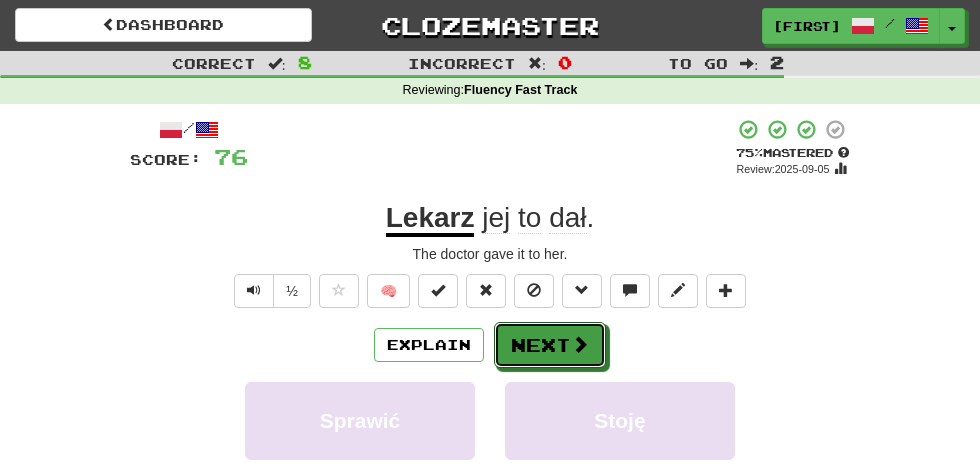 click on "Next" at bounding box center [550, 345] 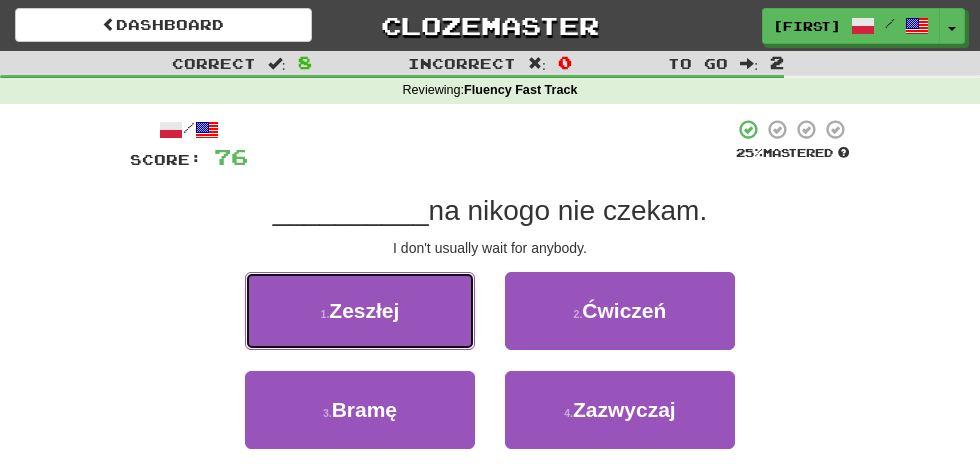 click on "1 .  Zeszłej" at bounding box center [360, 311] 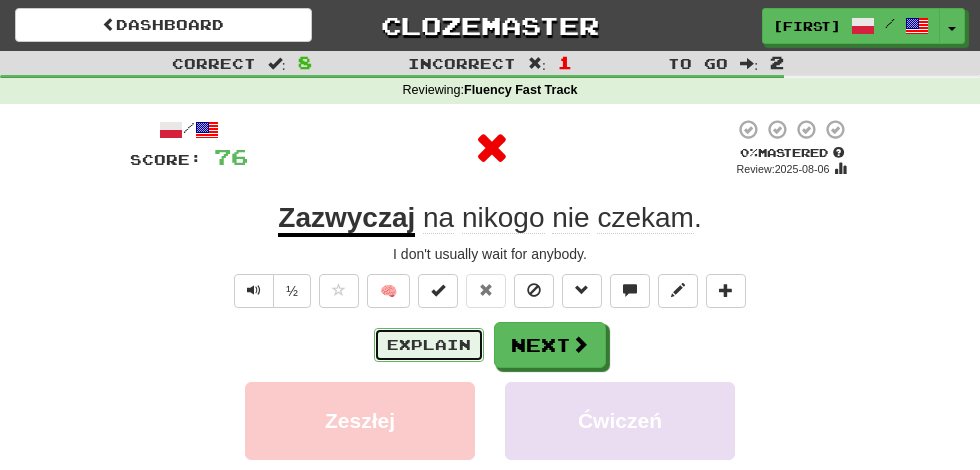 click on "Explain" at bounding box center [429, 345] 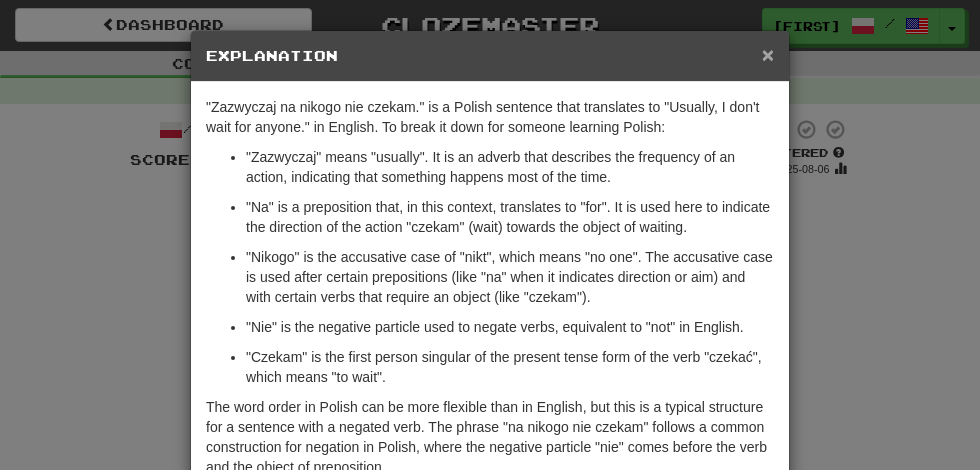 click on "×" at bounding box center [768, 54] 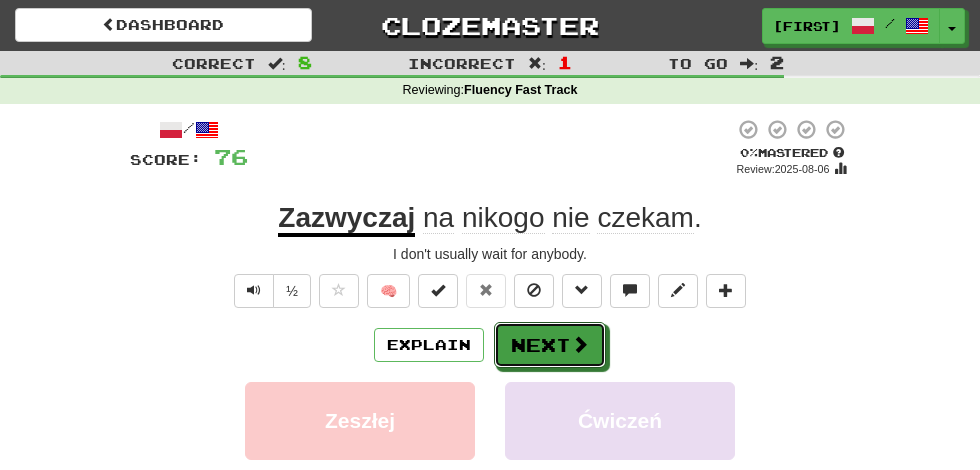 click at bounding box center [580, 344] 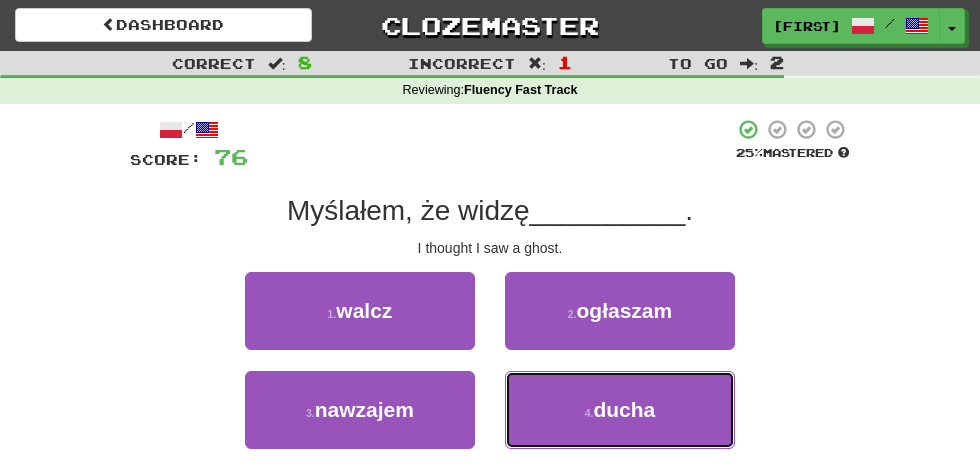 click on "ducha" at bounding box center (624, 409) 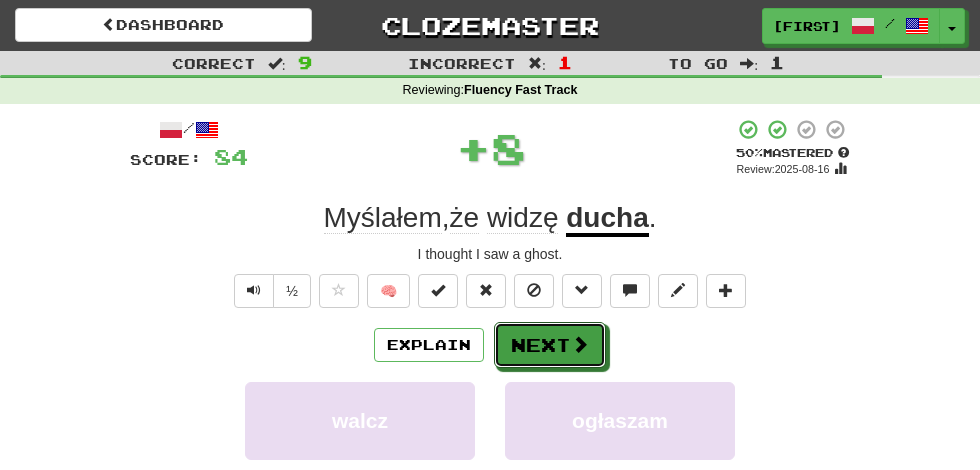 click on "Next" at bounding box center (550, 345) 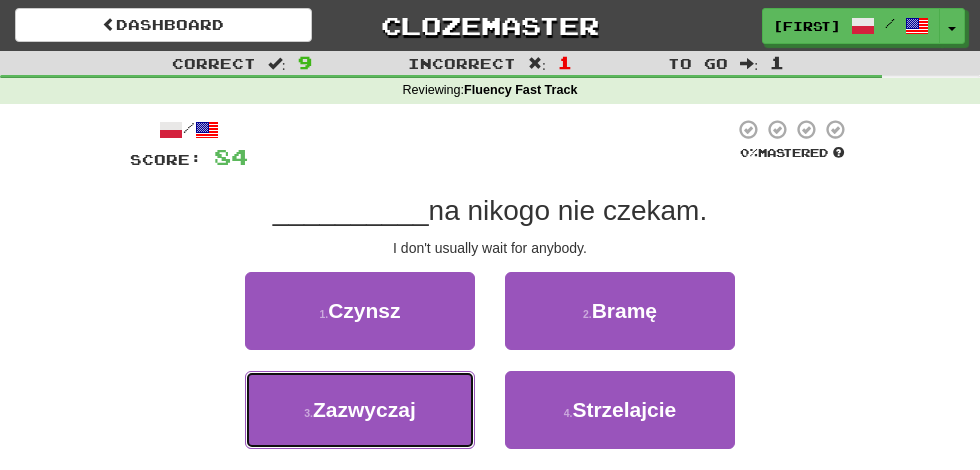 click on "3 .  Zazwyczaj" at bounding box center (360, 410) 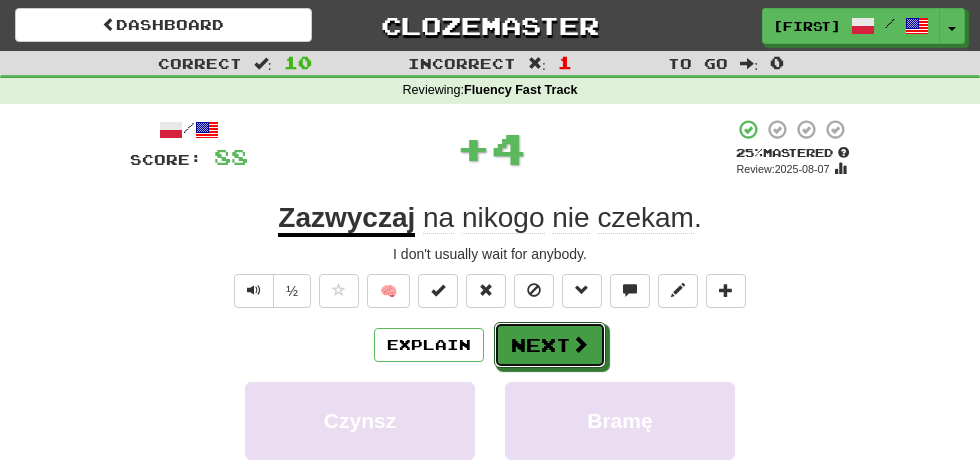 click on "Next" at bounding box center [550, 345] 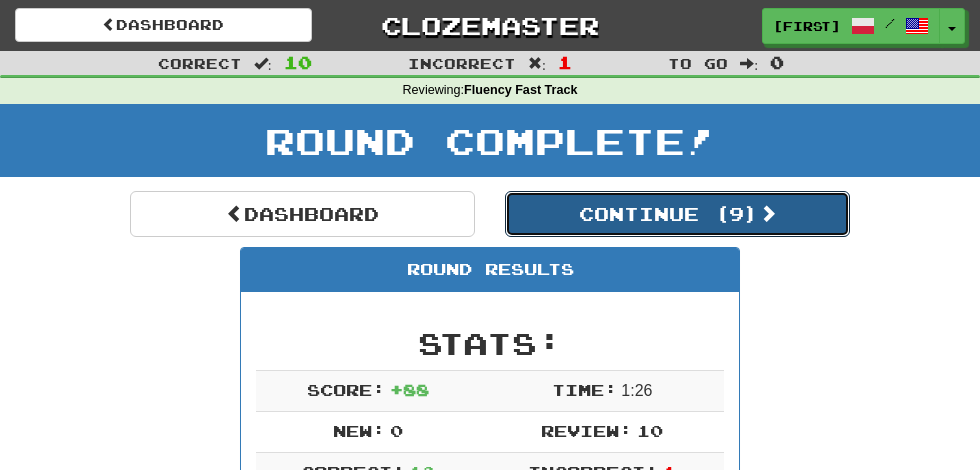 click on "Continue ( 9 )" at bounding box center [677, 214] 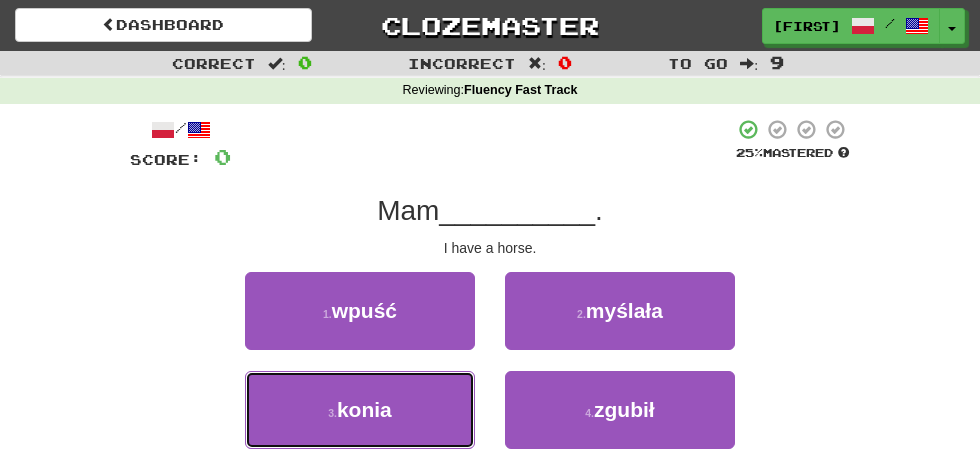 click on "3 .  konia" at bounding box center (360, 410) 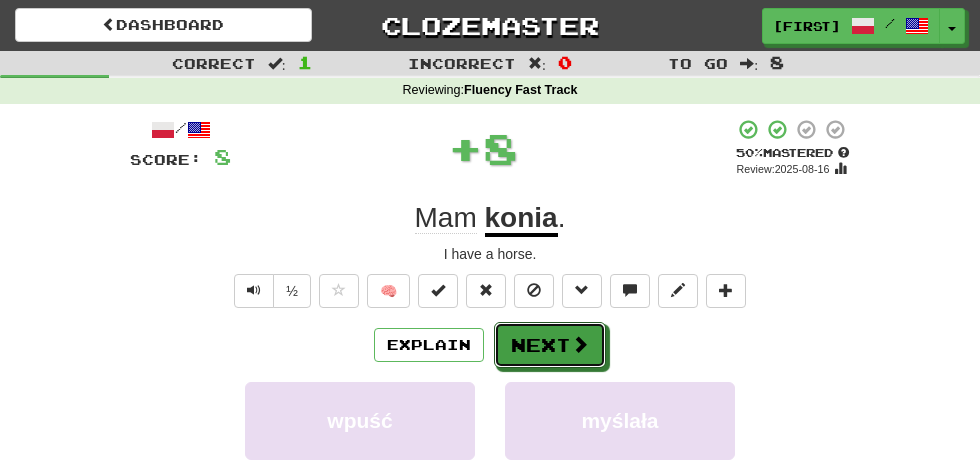 click at bounding box center [580, 344] 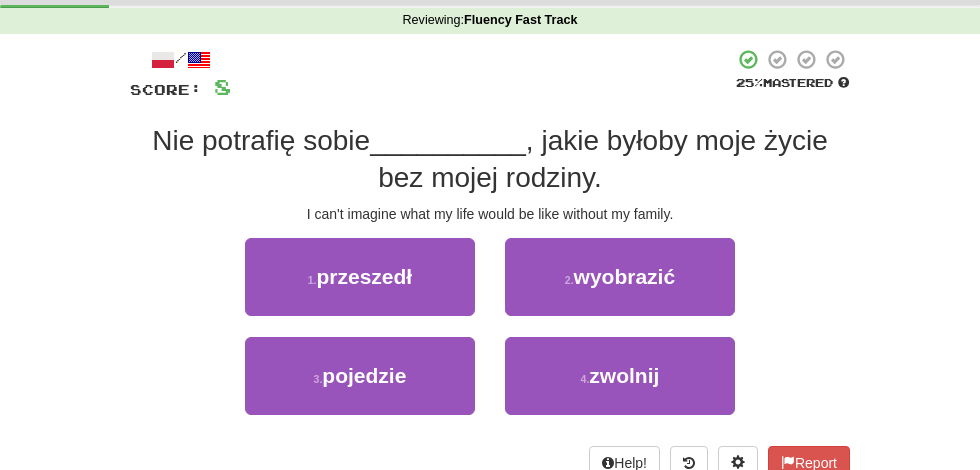 scroll, scrollTop: 71, scrollLeft: 0, axis: vertical 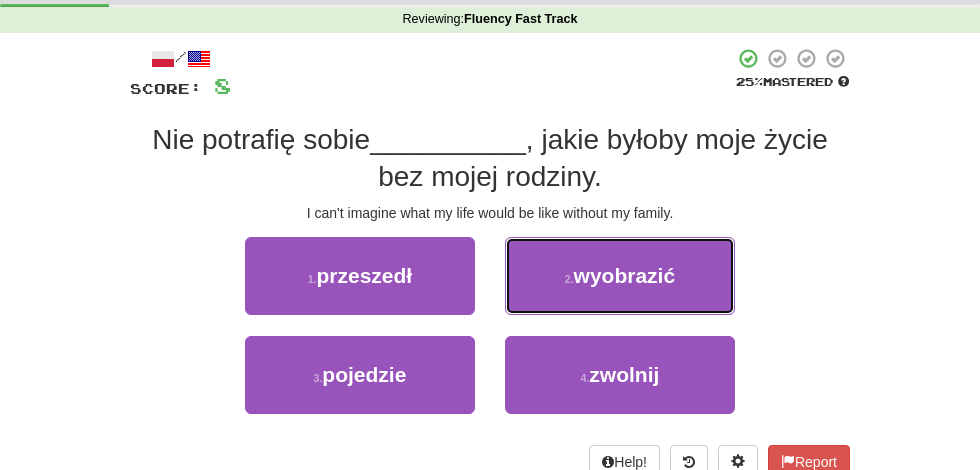 click on "wyobrazić" at bounding box center [625, 275] 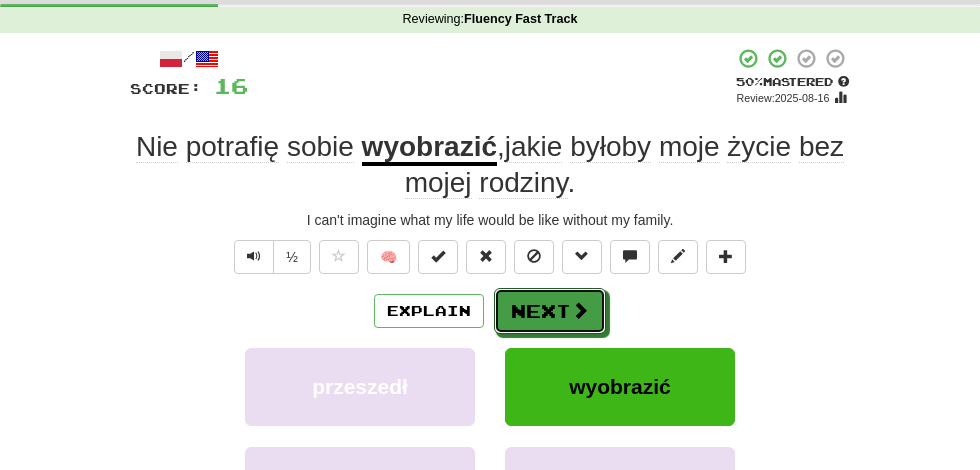 click on "Next" at bounding box center (550, 311) 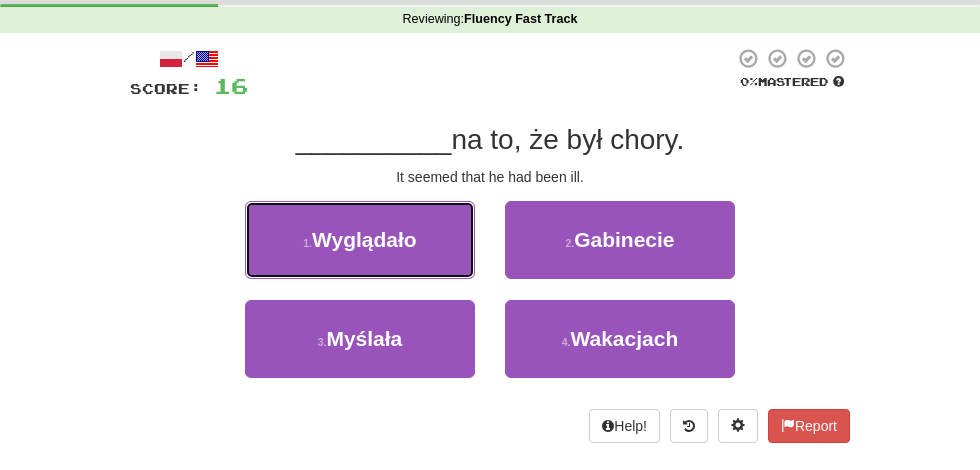 click on "1 .  Wyglądało" at bounding box center (360, 240) 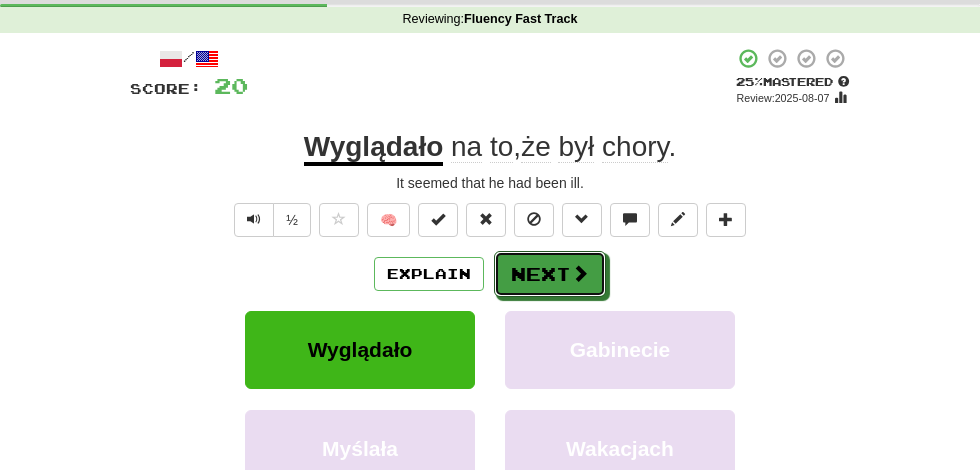 click on "Next" at bounding box center (550, 274) 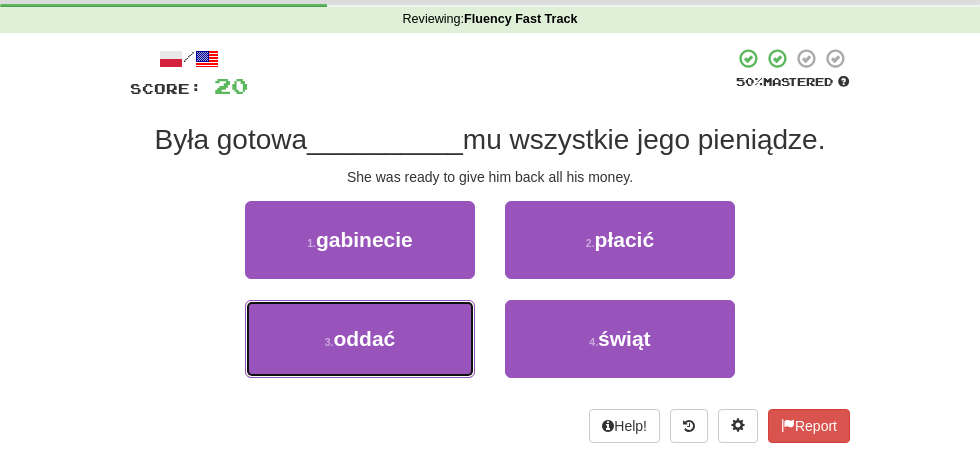 click on "3 .  oddać" at bounding box center [360, 339] 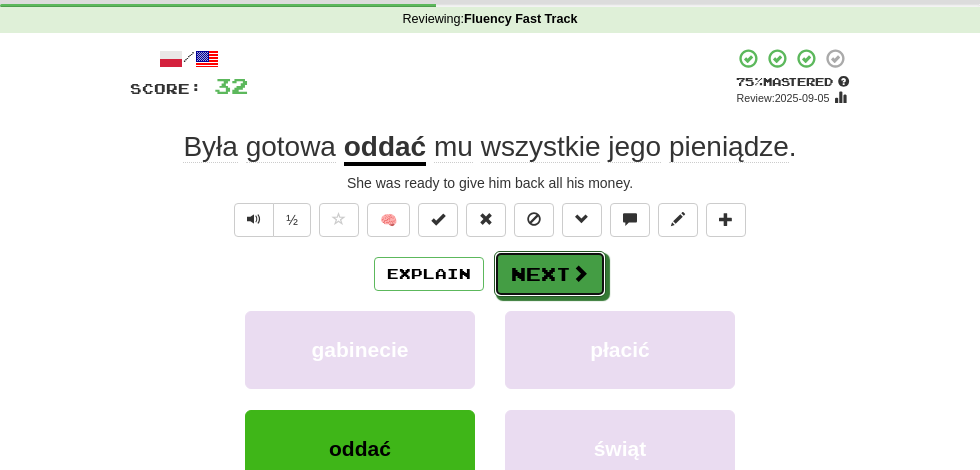 click on "Next" at bounding box center [550, 274] 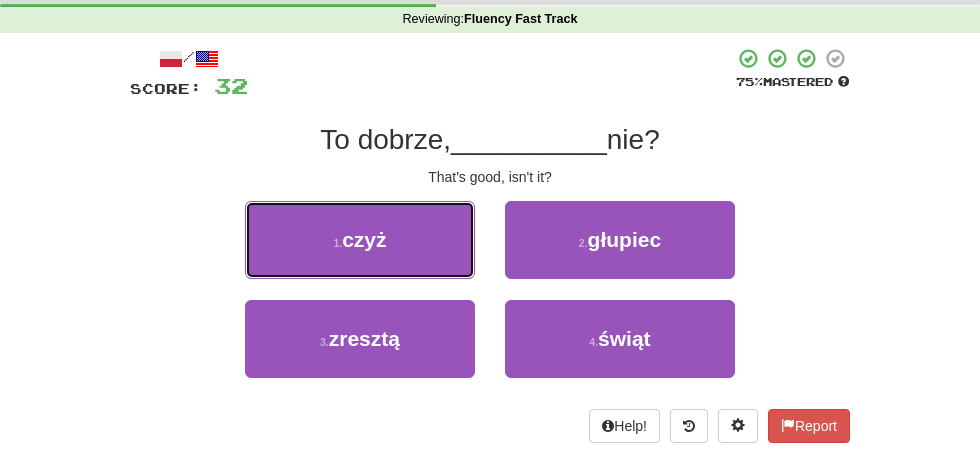 click on "1 .  czyż" at bounding box center (360, 240) 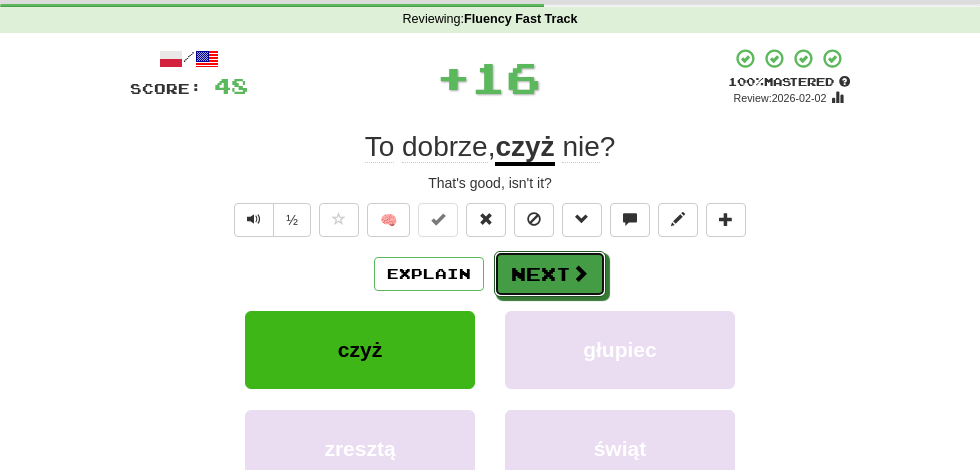 click at bounding box center [580, 273] 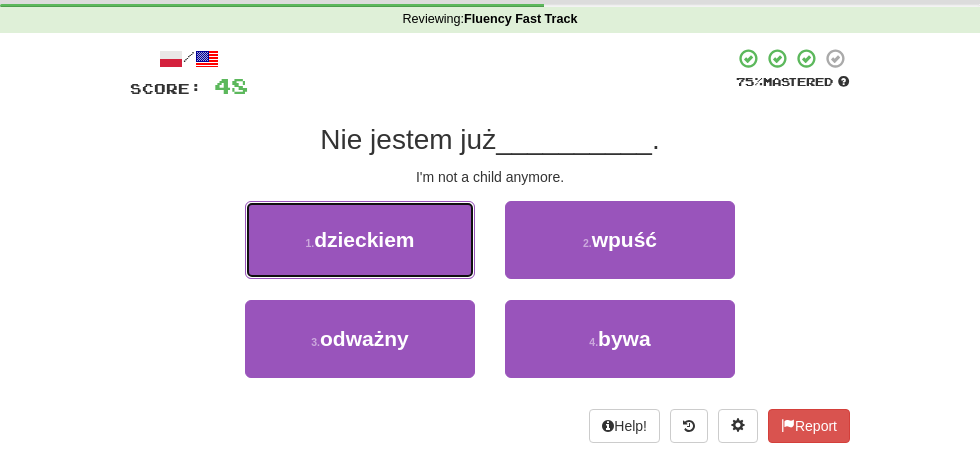 click on "1 .  dzieckiem" at bounding box center (360, 240) 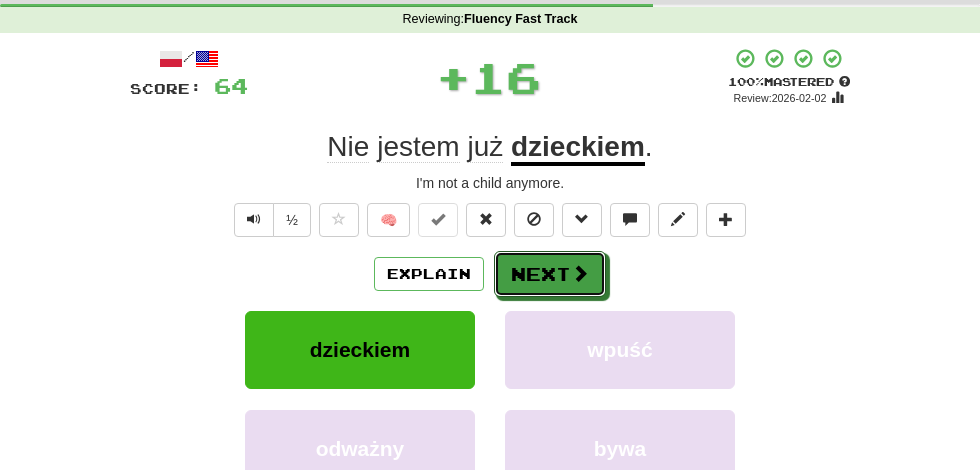 click at bounding box center (580, 273) 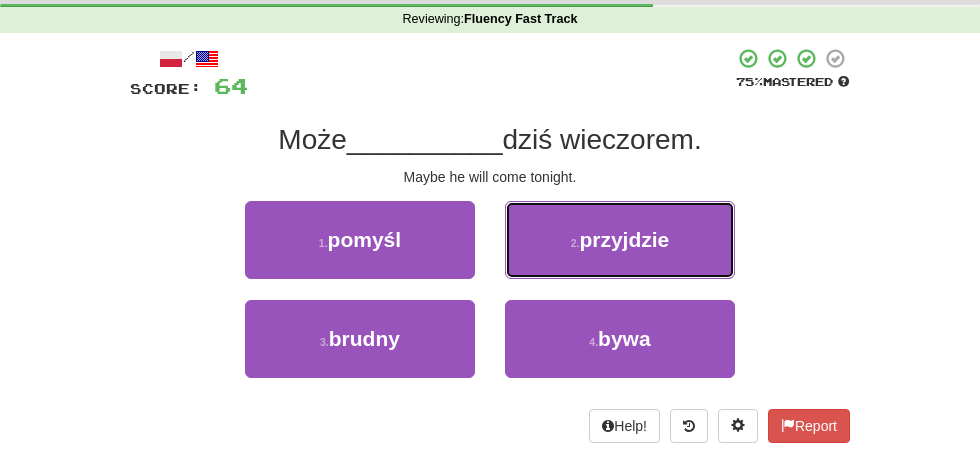 click on "przyjdzie" at bounding box center [624, 239] 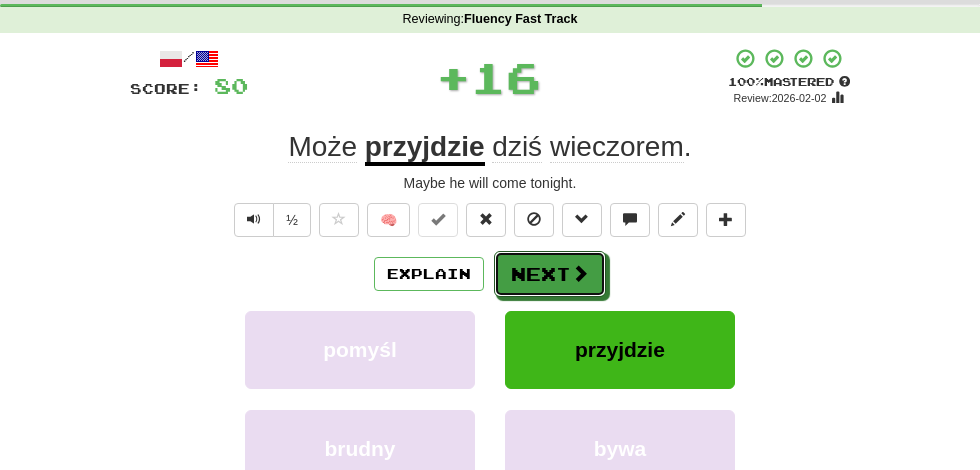 click at bounding box center [580, 273] 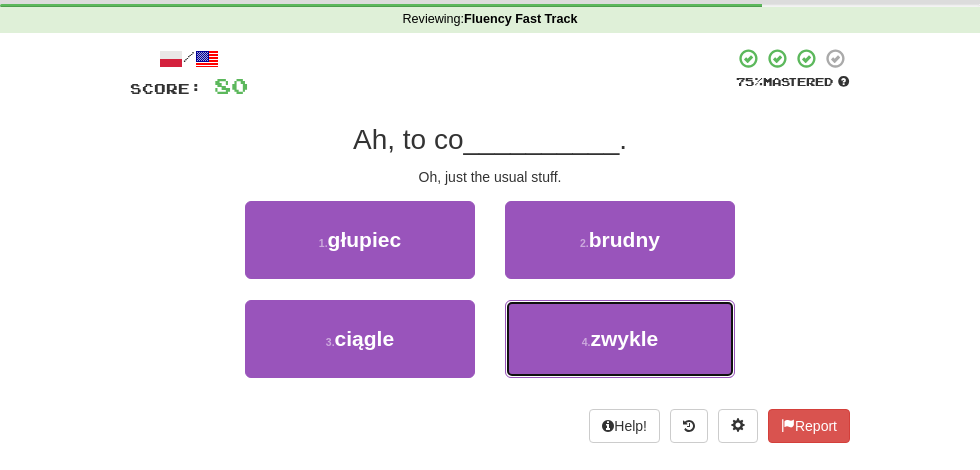 click on "zwykle" at bounding box center (624, 338) 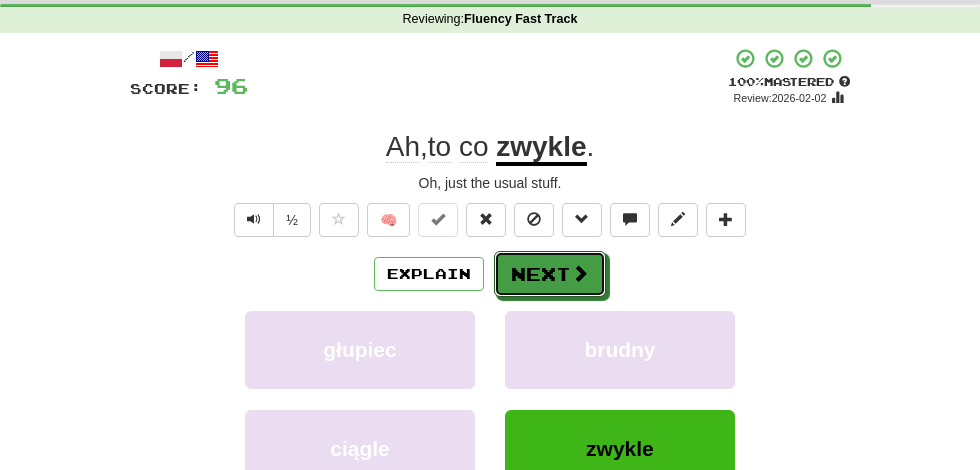 click on "Next" at bounding box center [550, 274] 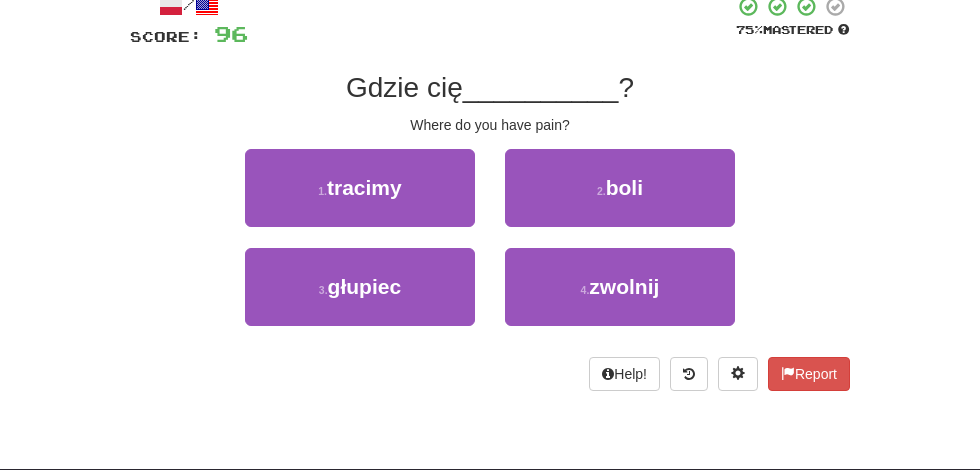 scroll, scrollTop: 124, scrollLeft: 0, axis: vertical 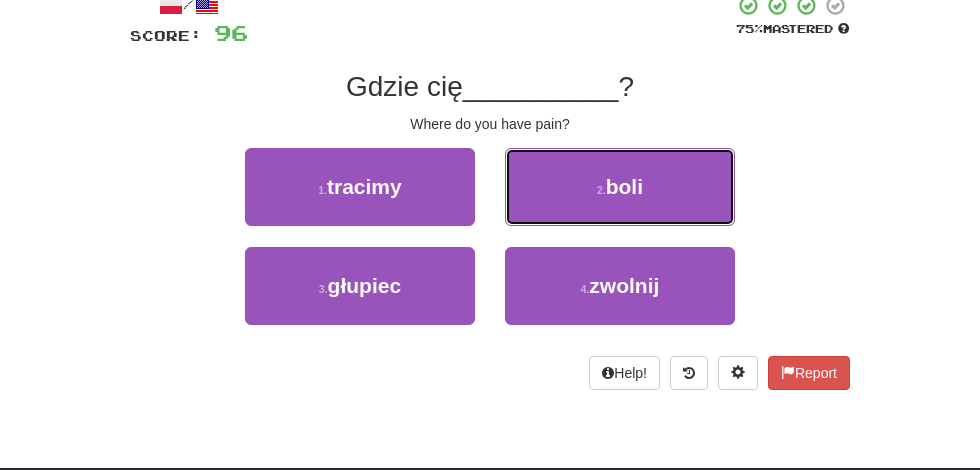 click on "boli" at bounding box center [624, 186] 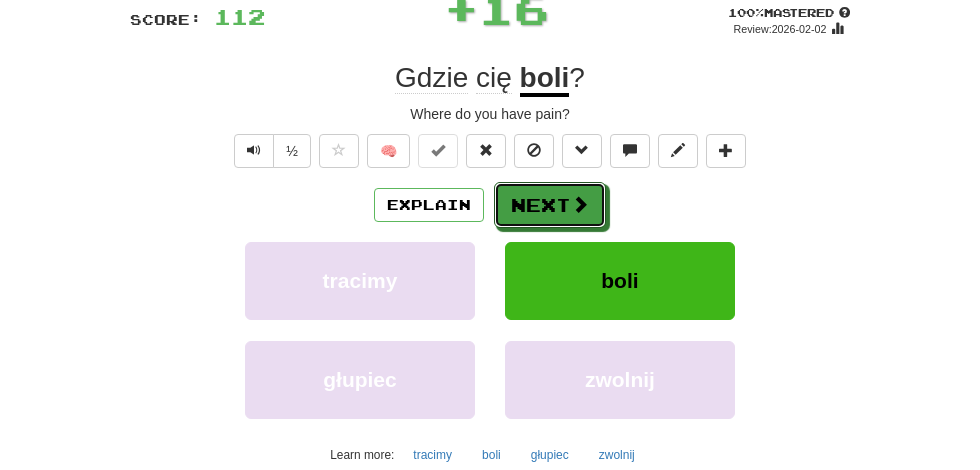 click at bounding box center [580, 204] 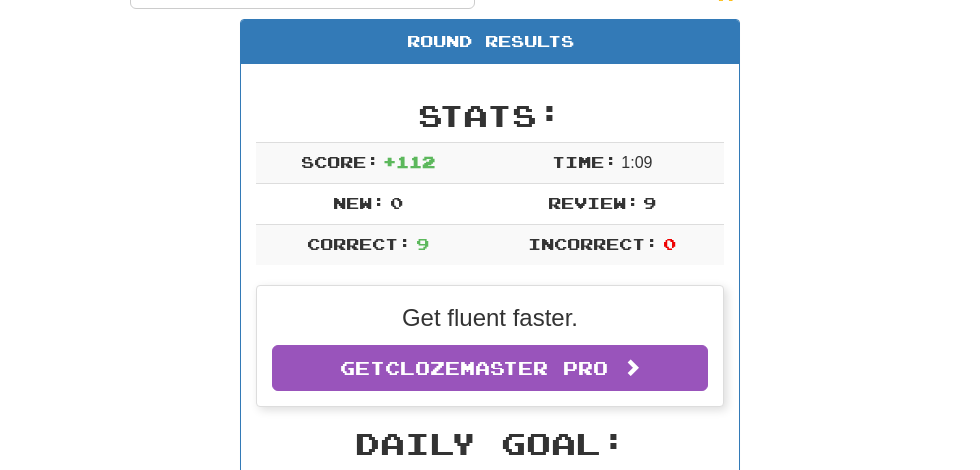 scroll, scrollTop: 0, scrollLeft: 0, axis: both 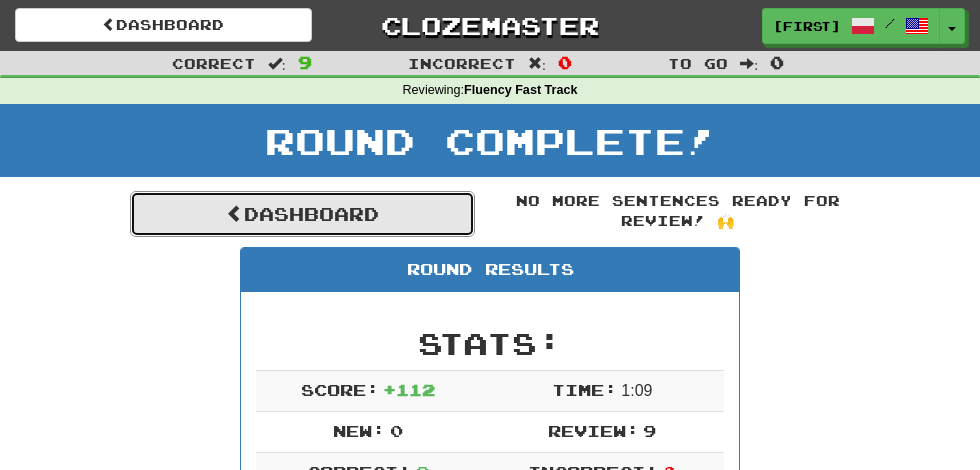 click on "Dashboard" at bounding box center [302, 214] 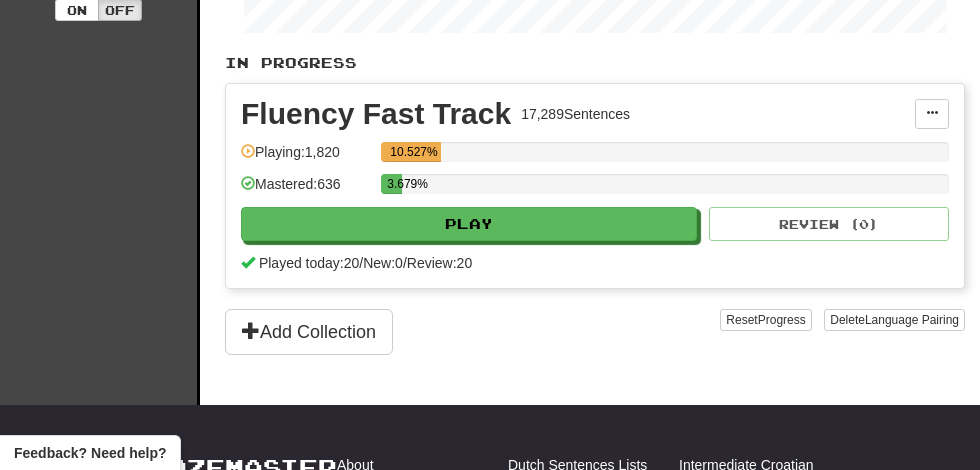 scroll, scrollTop: 418, scrollLeft: 0, axis: vertical 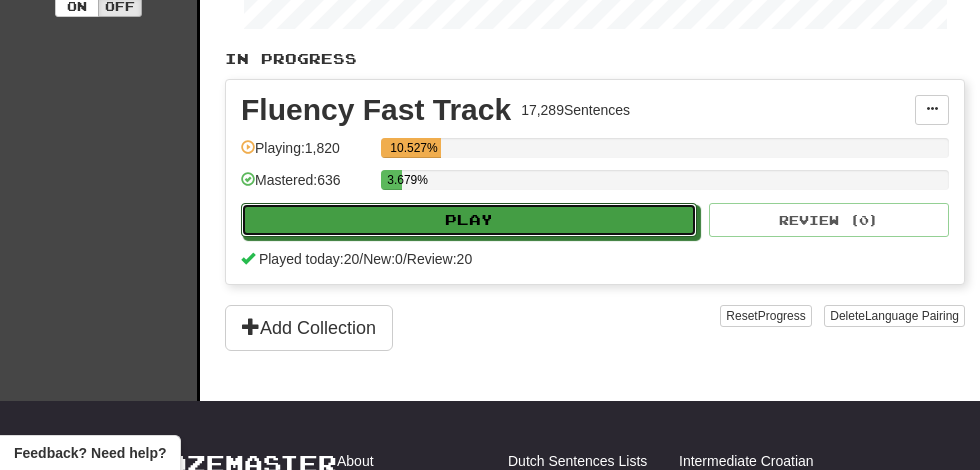 click on "Play" at bounding box center (469, 220) 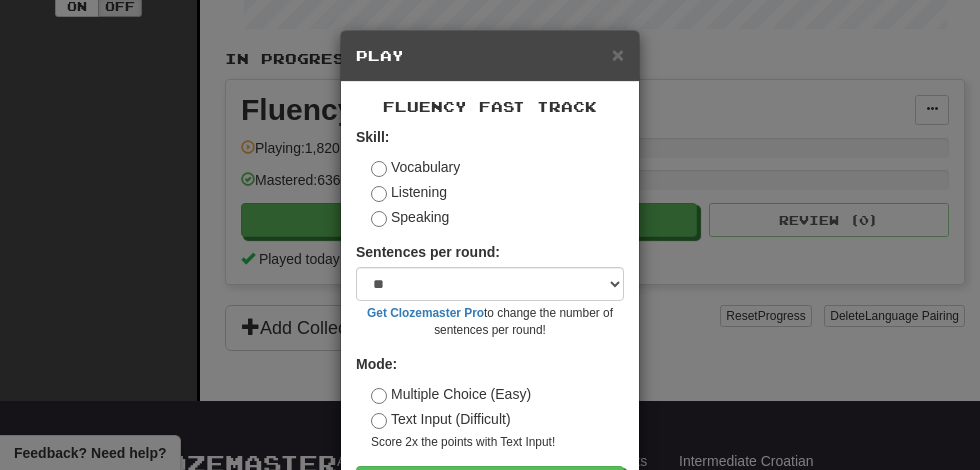 scroll, scrollTop: 75, scrollLeft: 0, axis: vertical 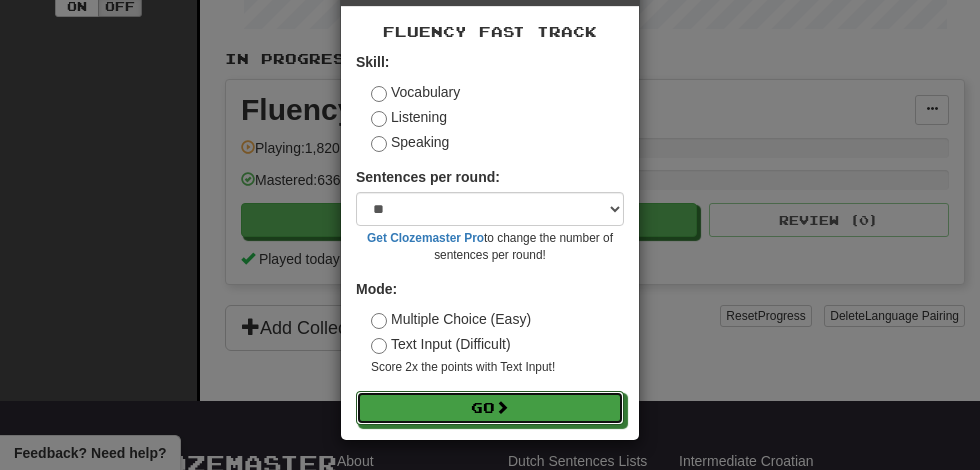 click at bounding box center [502, 407] 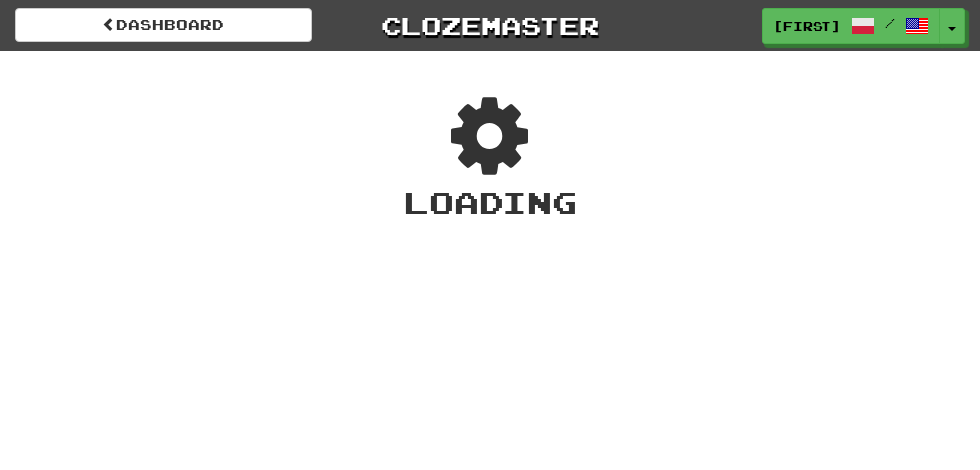 scroll, scrollTop: 0, scrollLeft: 0, axis: both 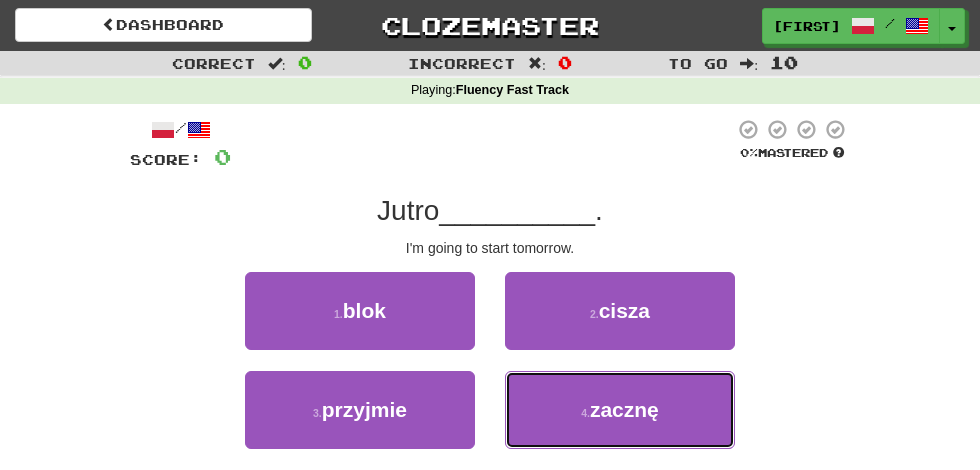 click on "zacznę" at bounding box center (624, 409) 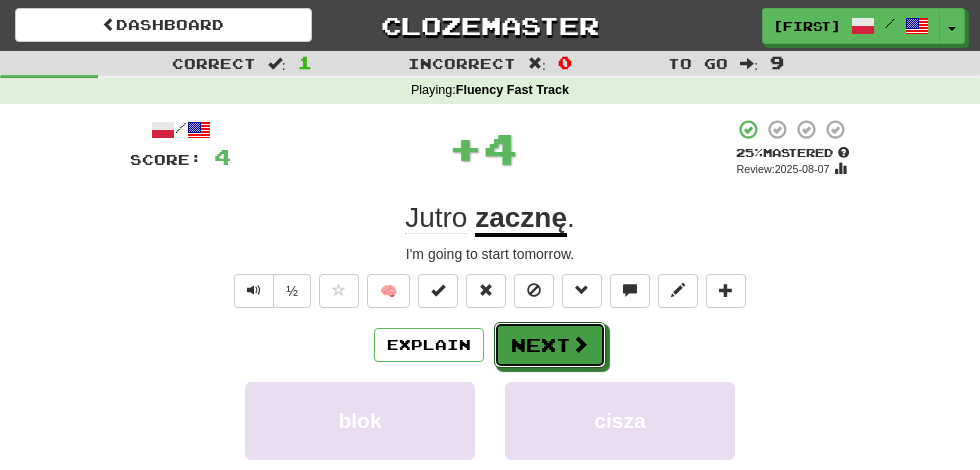 click at bounding box center (580, 344) 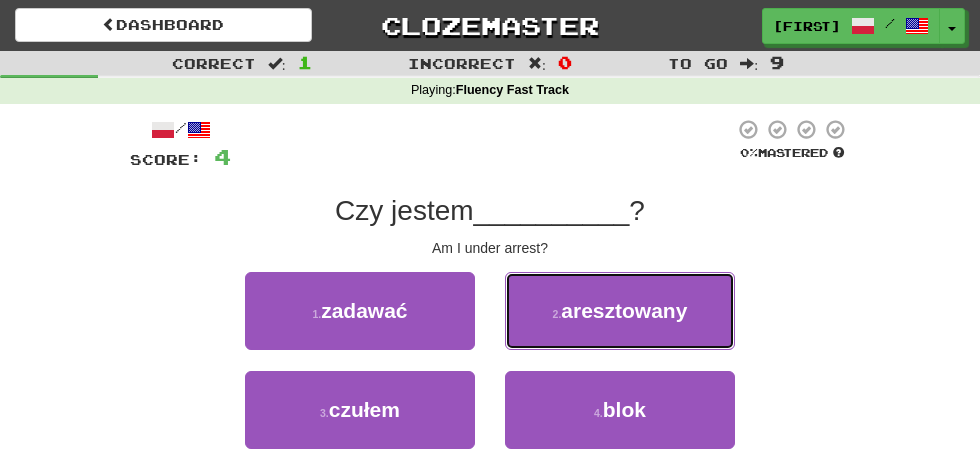 click on "aresztowany" at bounding box center (624, 310) 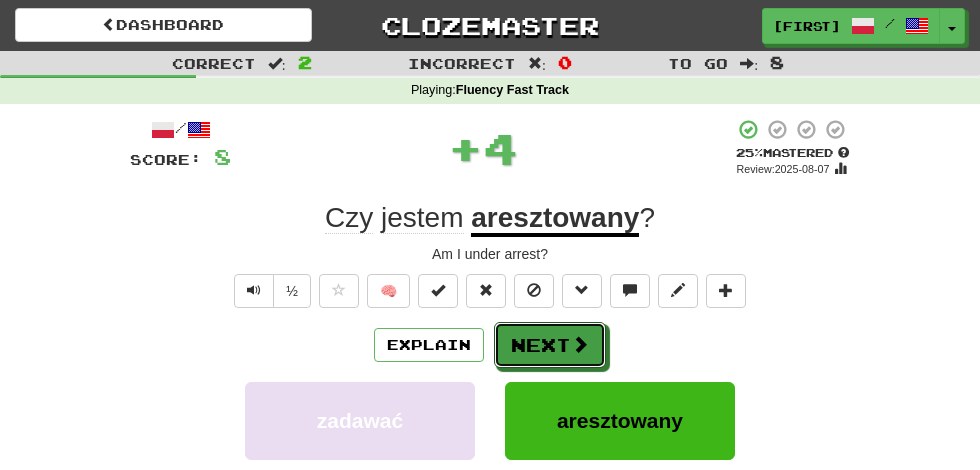 click at bounding box center [580, 344] 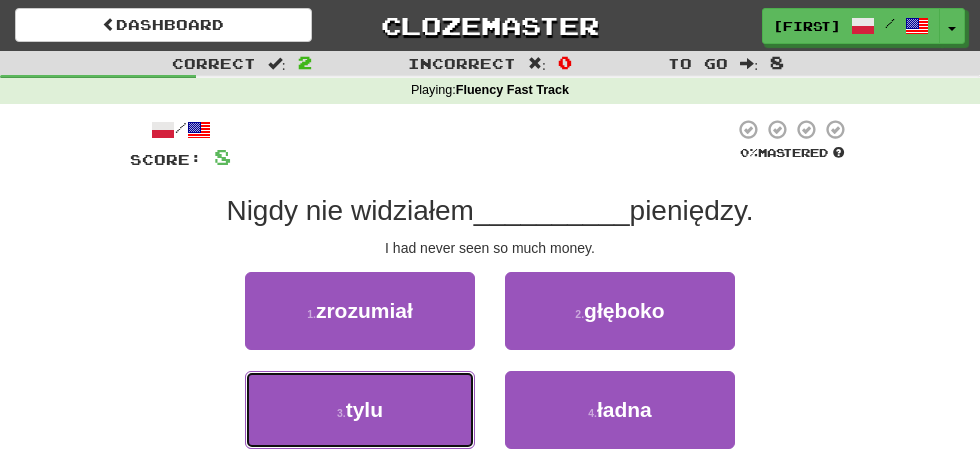 click on "3 .  tylu" at bounding box center (360, 410) 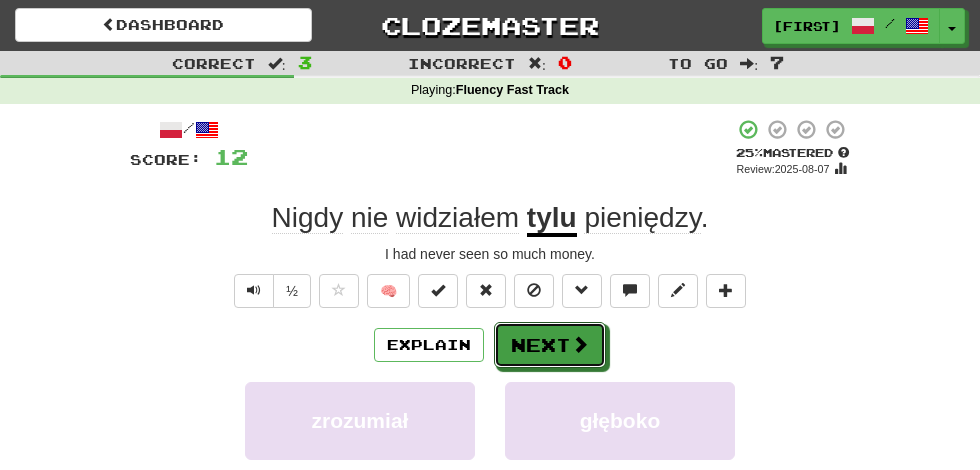click on "Next" at bounding box center [550, 345] 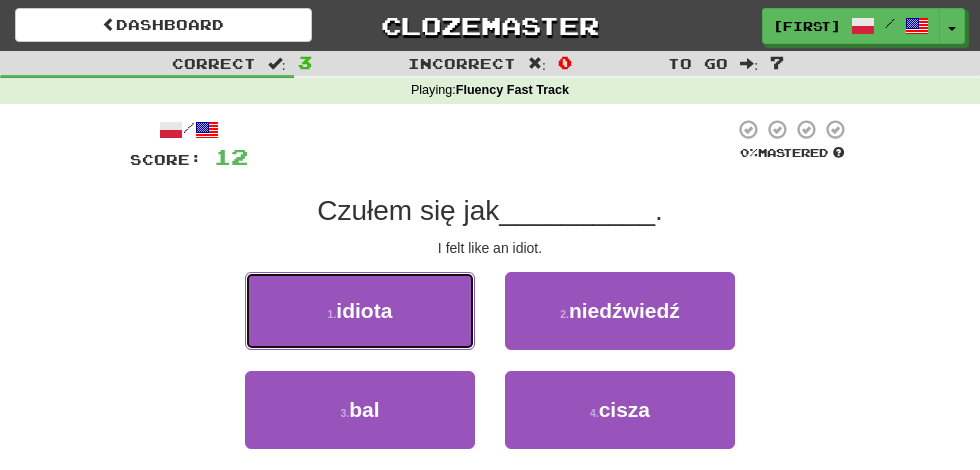 click on "1 .  idiota" at bounding box center [360, 311] 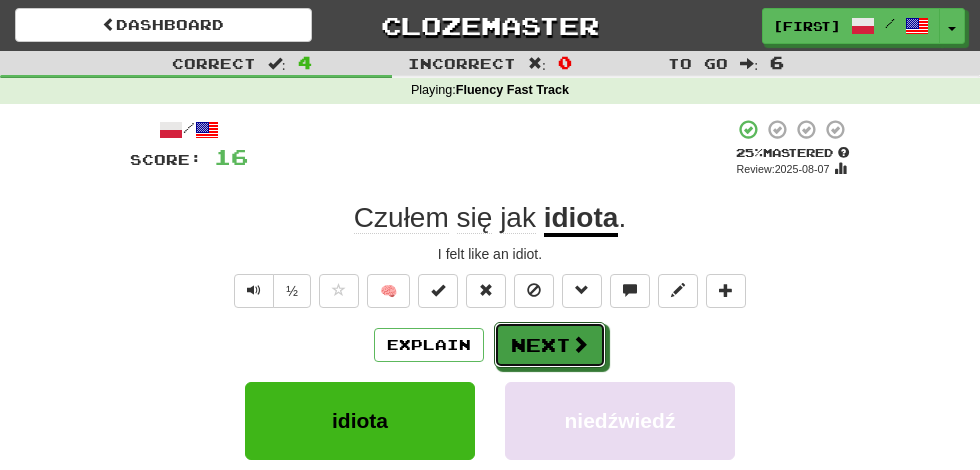 click on "Next" at bounding box center [550, 345] 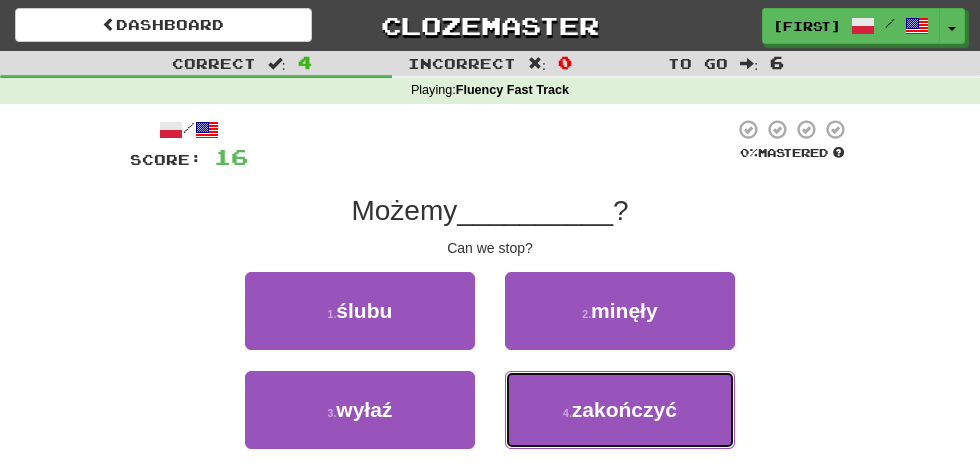 click on "zakończyć" at bounding box center [624, 409] 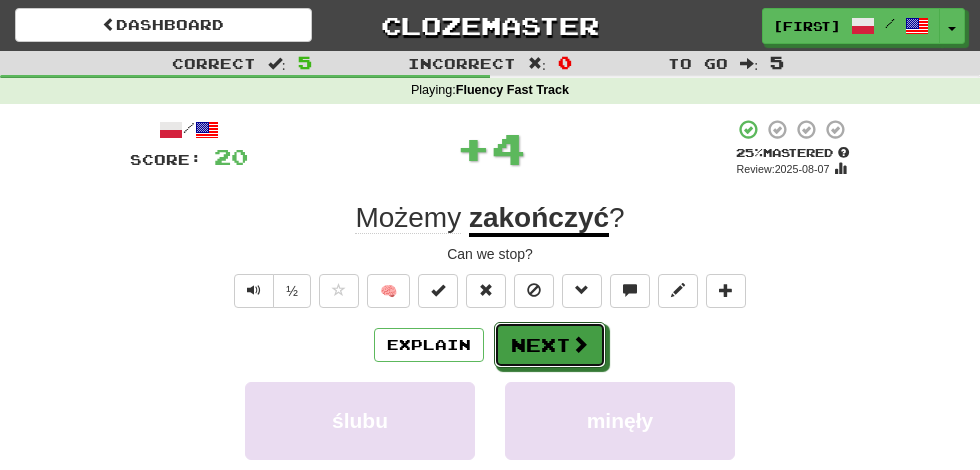 click at bounding box center [580, 344] 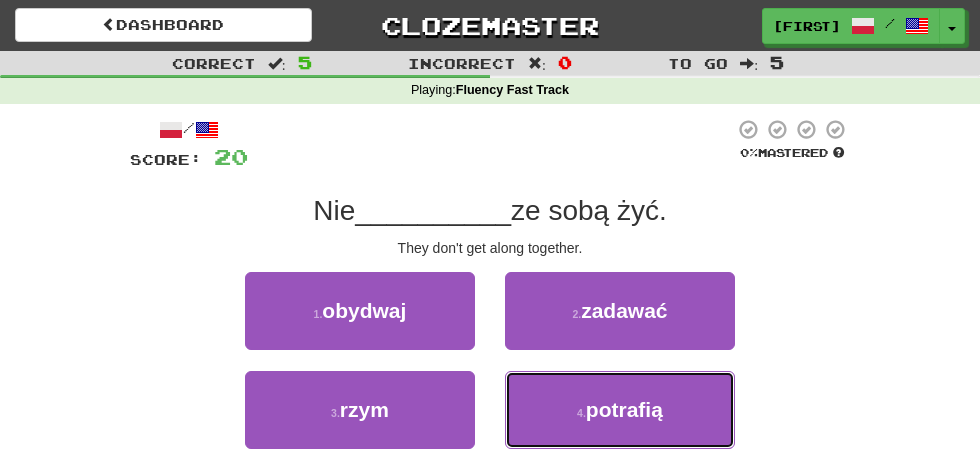 click on "4 .  potrafią" at bounding box center [620, 410] 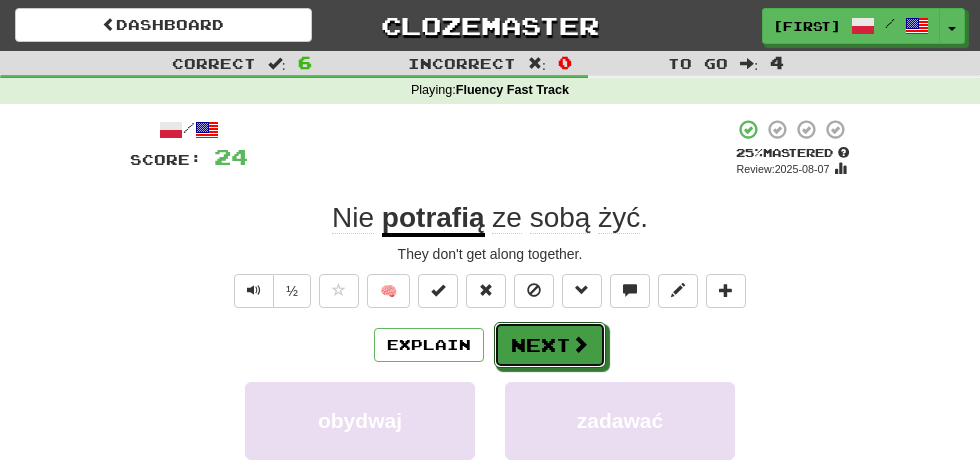 click on "Next" at bounding box center (550, 345) 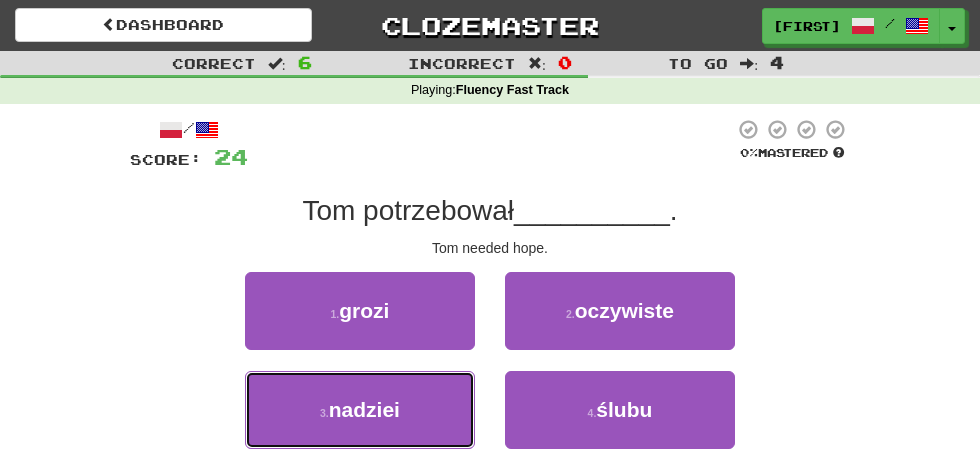 click on "3 .  nadziei" at bounding box center [360, 410] 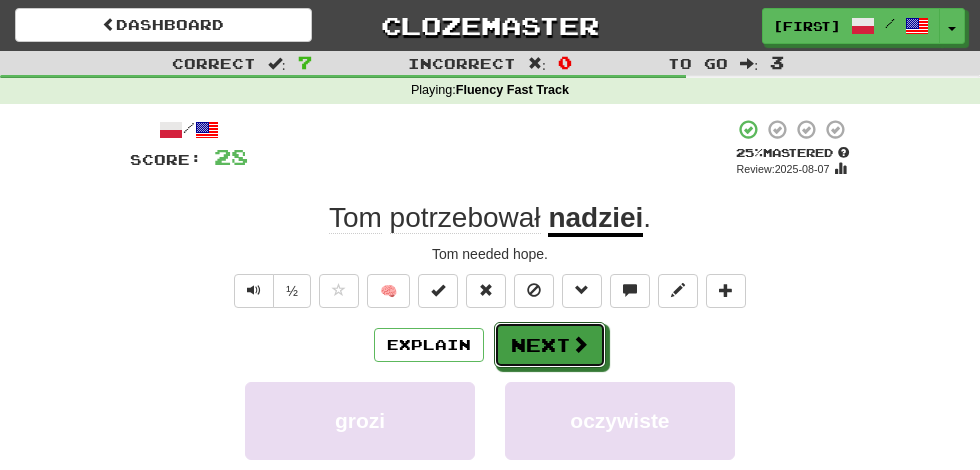 click at bounding box center [580, 344] 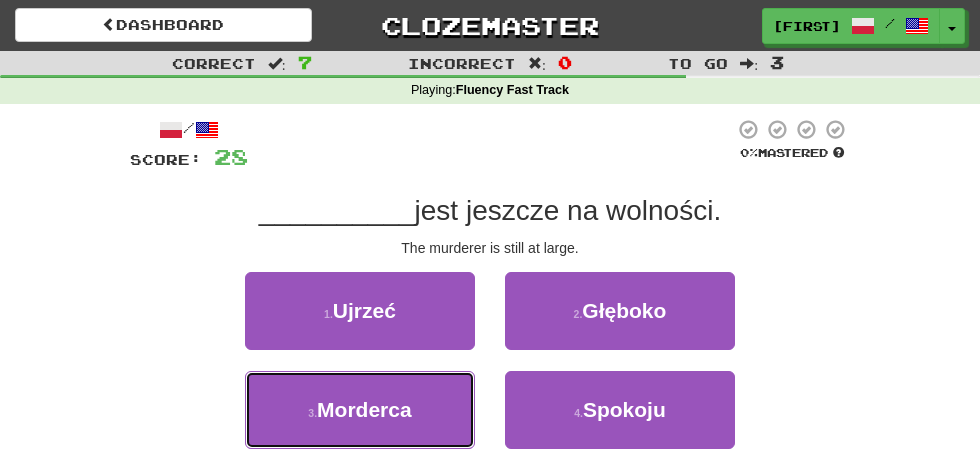click on "3 .  Morderca" at bounding box center [360, 410] 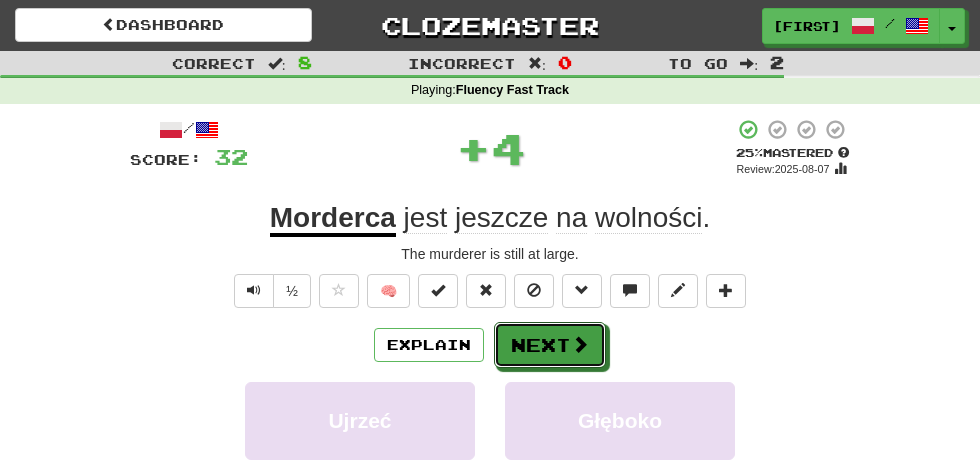 click on "Next" at bounding box center (550, 345) 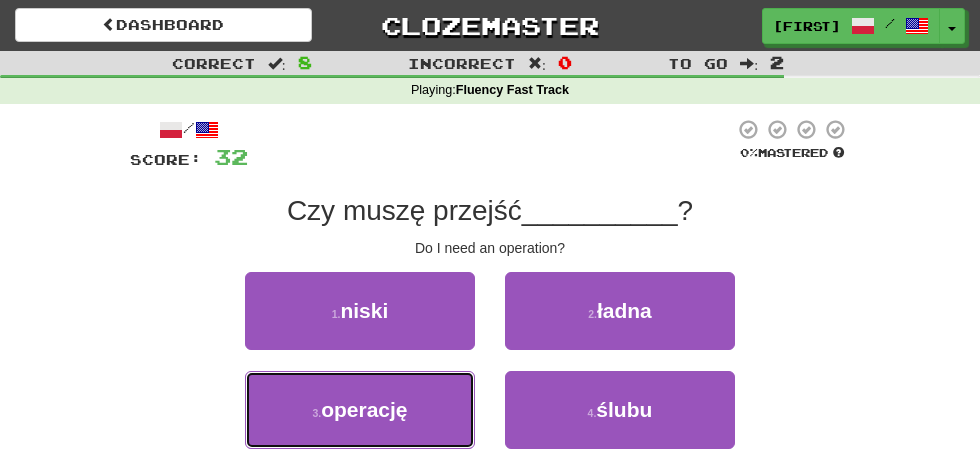 click on "3 .  operację" at bounding box center (360, 410) 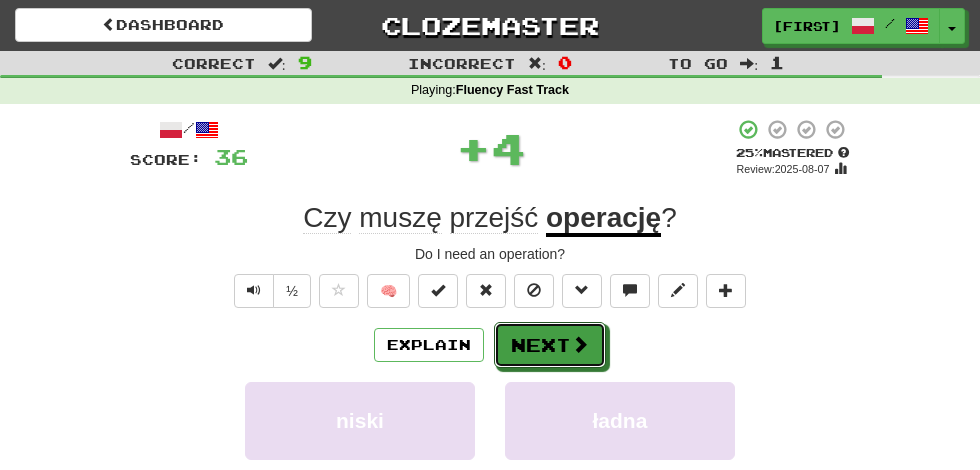 click on "Next" at bounding box center [550, 345] 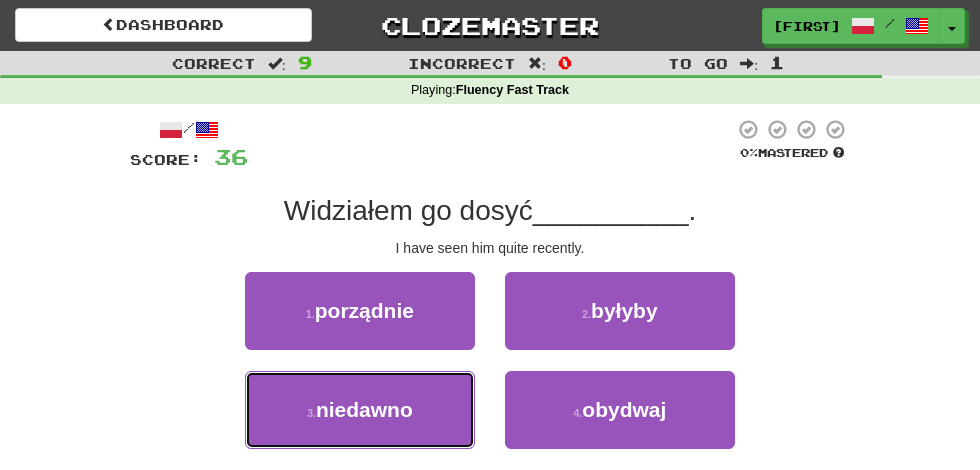 click on "niedawno" at bounding box center (364, 409) 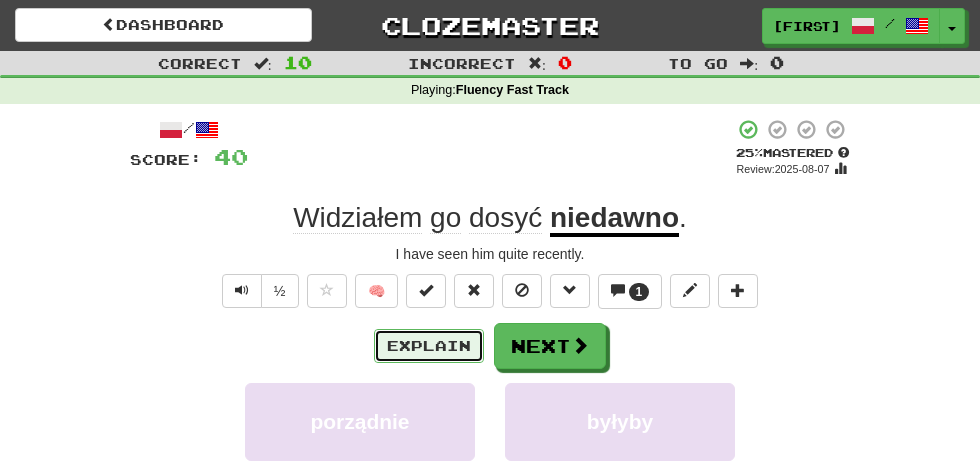 click on "Explain" at bounding box center (429, 346) 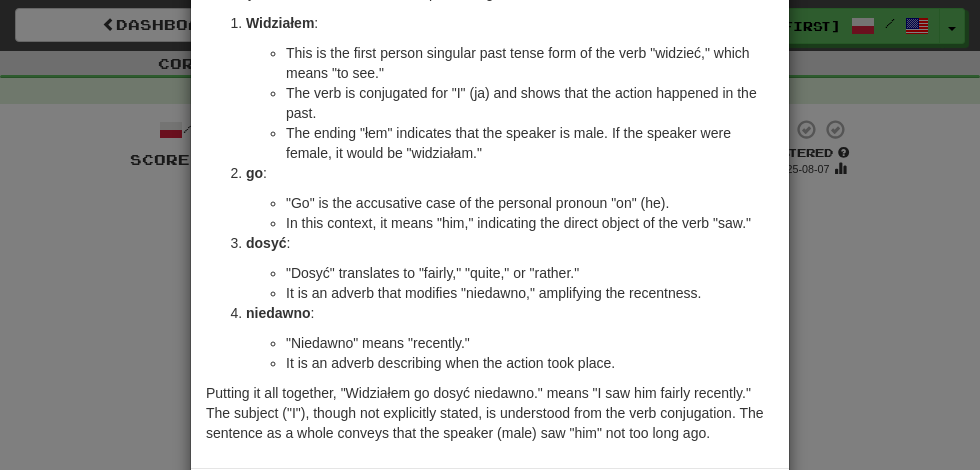 scroll, scrollTop: 0, scrollLeft: 0, axis: both 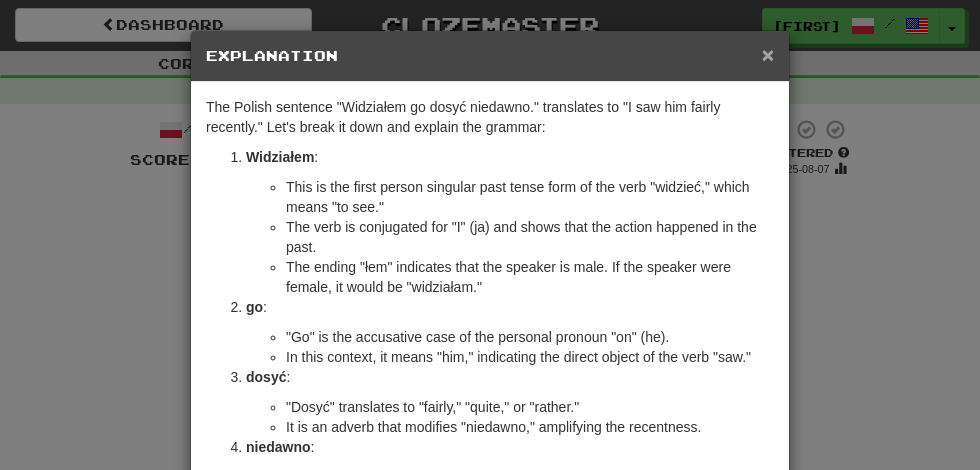 click on "×" at bounding box center (768, 54) 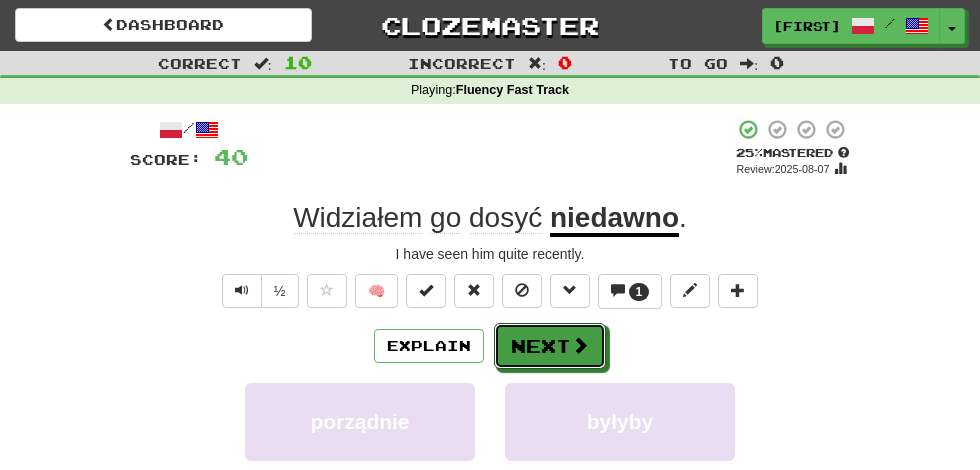 click on "Next" at bounding box center (550, 346) 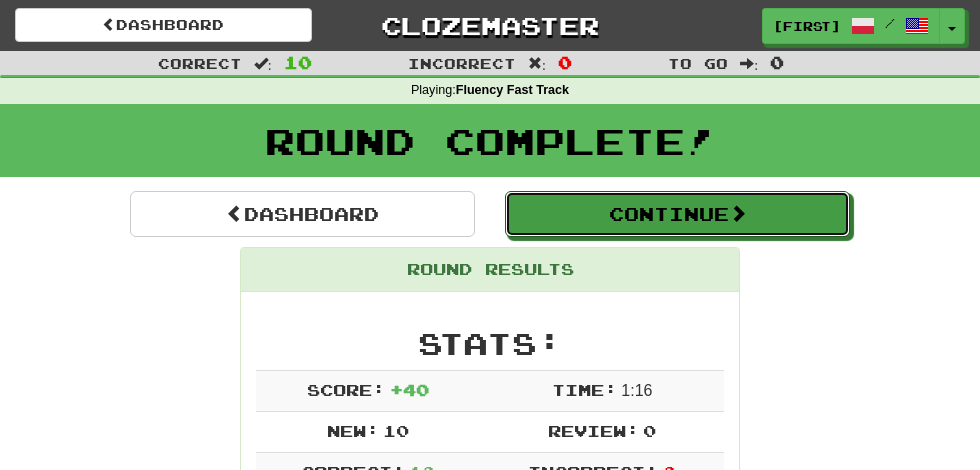 click on "Continue" at bounding box center (677, 214) 